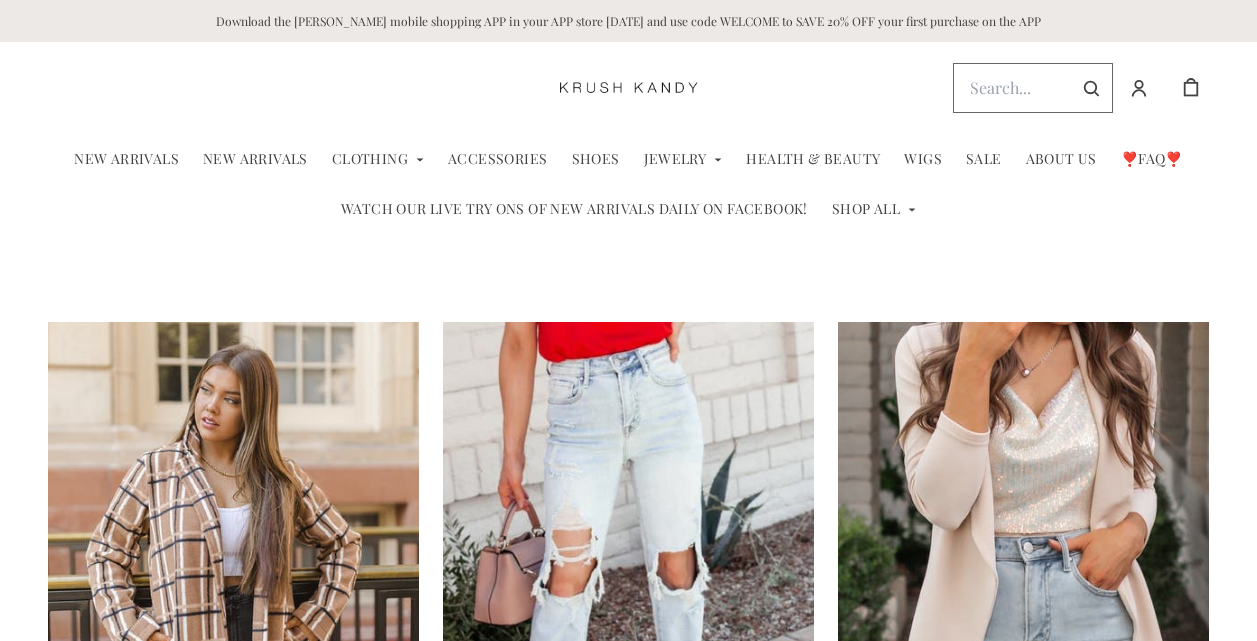 scroll, scrollTop: 0, scrollLeft: 0, axis: both 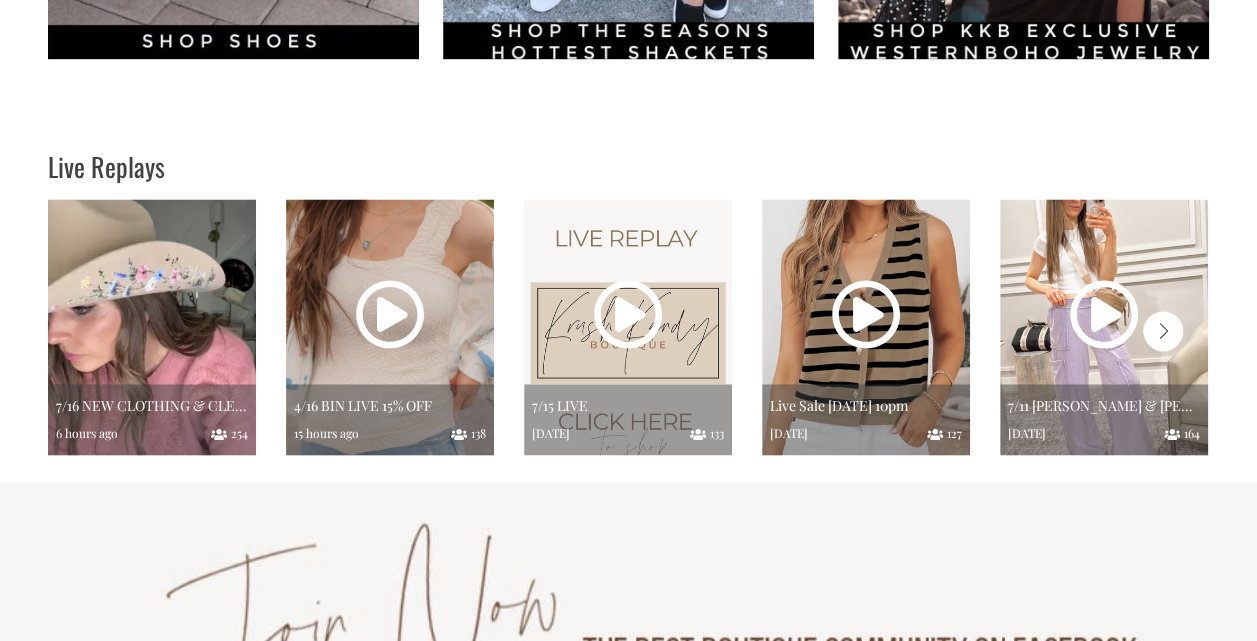click at bounding box center (152, 327) 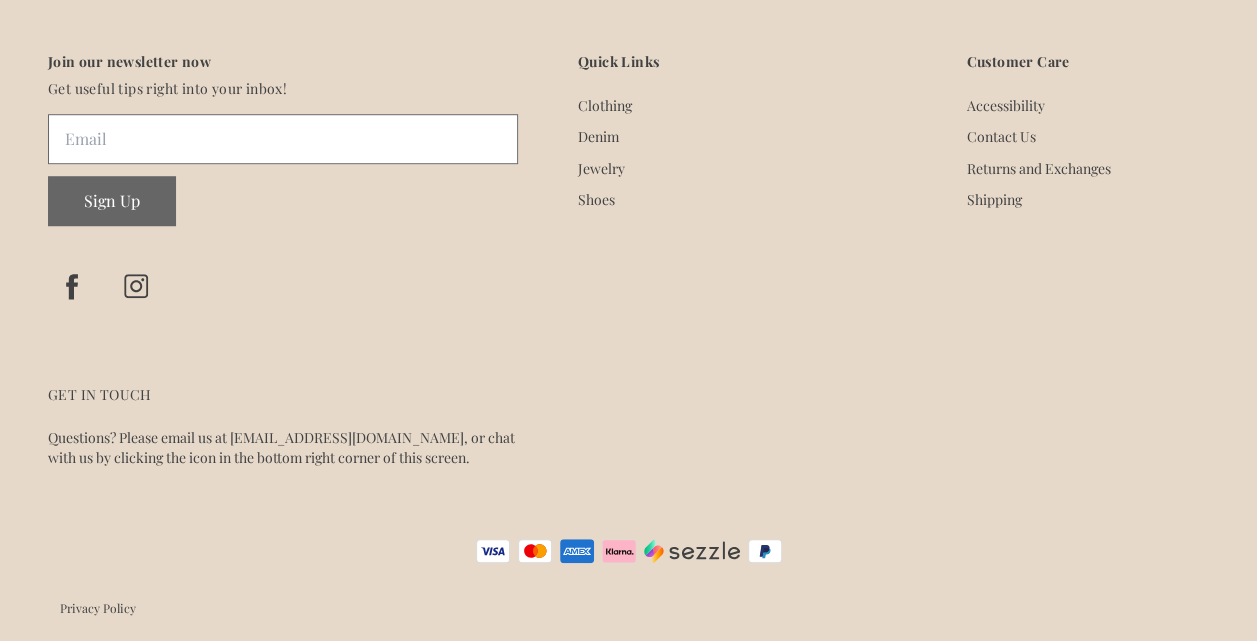 scroll, scrollTop: 0, scrollLeft: 0, axis: both 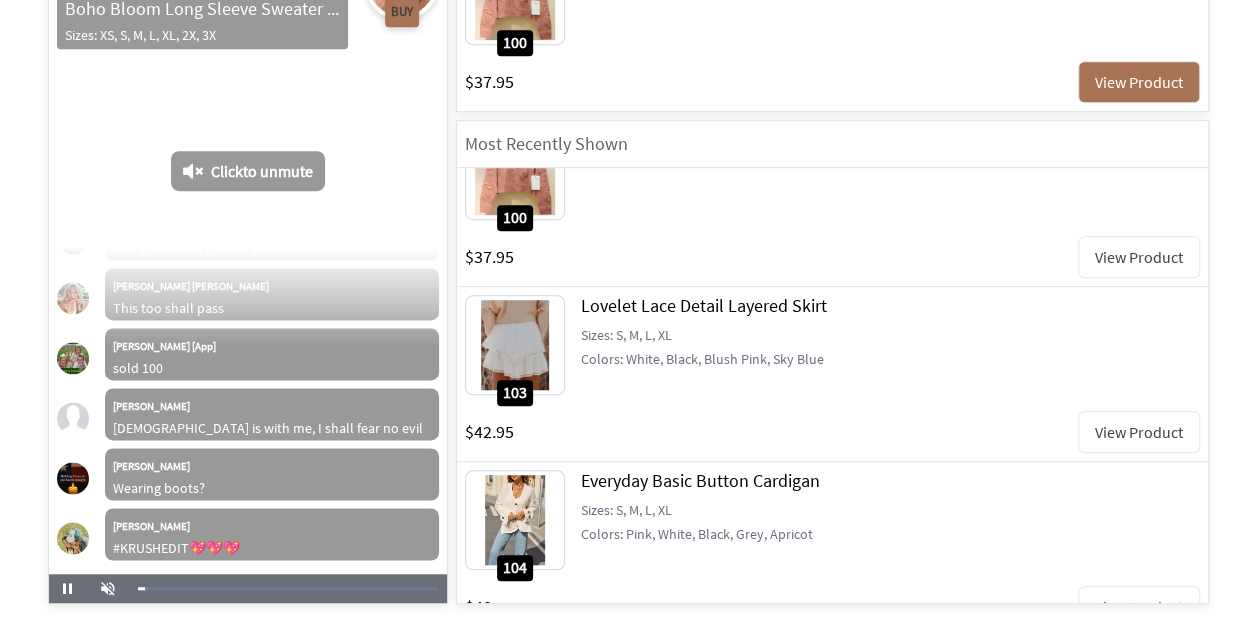 click on "View Product" at bounding box center (1139, 432) 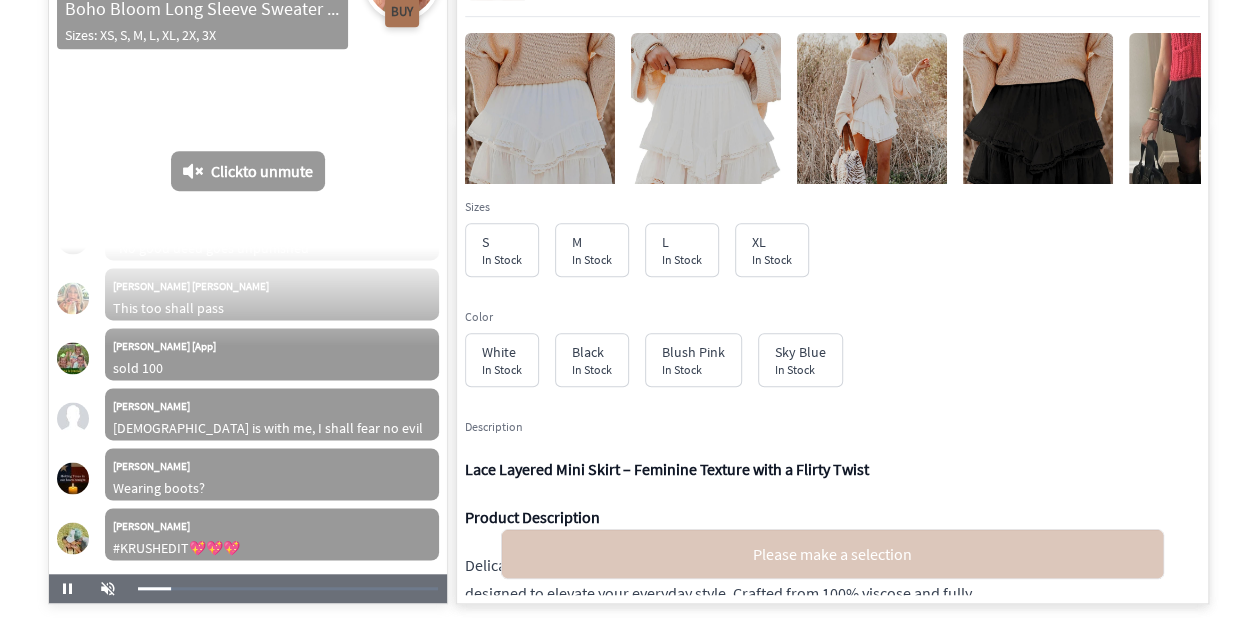 scroll, scrollTop: 8251, scrollLeft: 0, axis: vertical 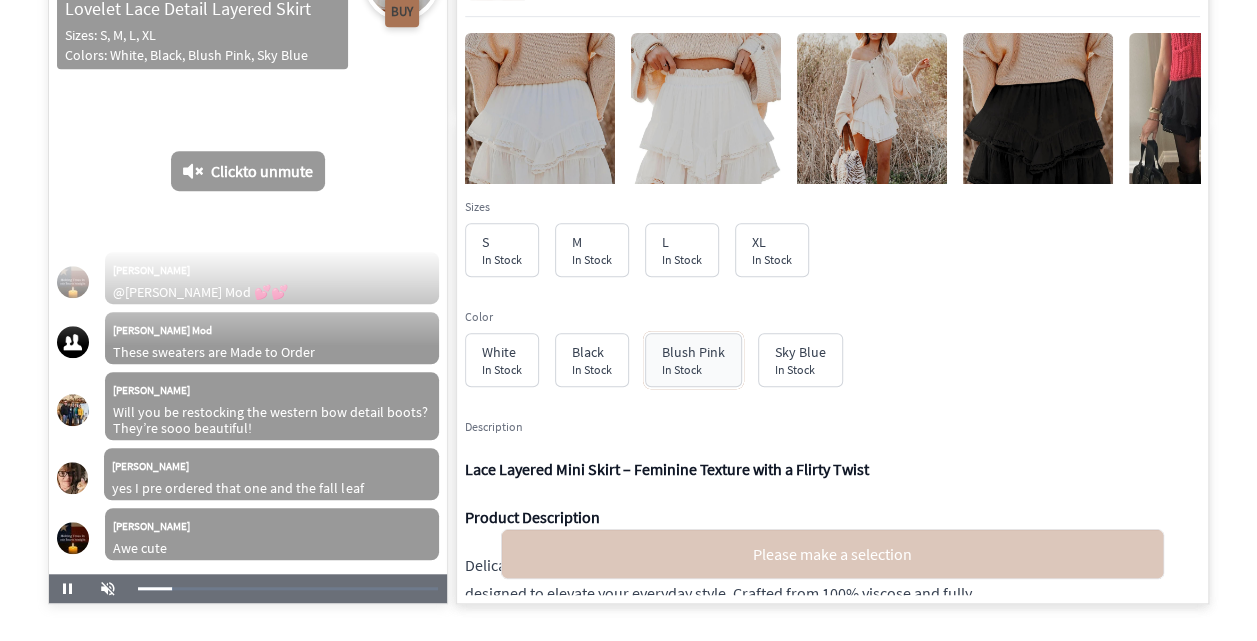 click on "Blush Pink" at bounding box center [693, 352] 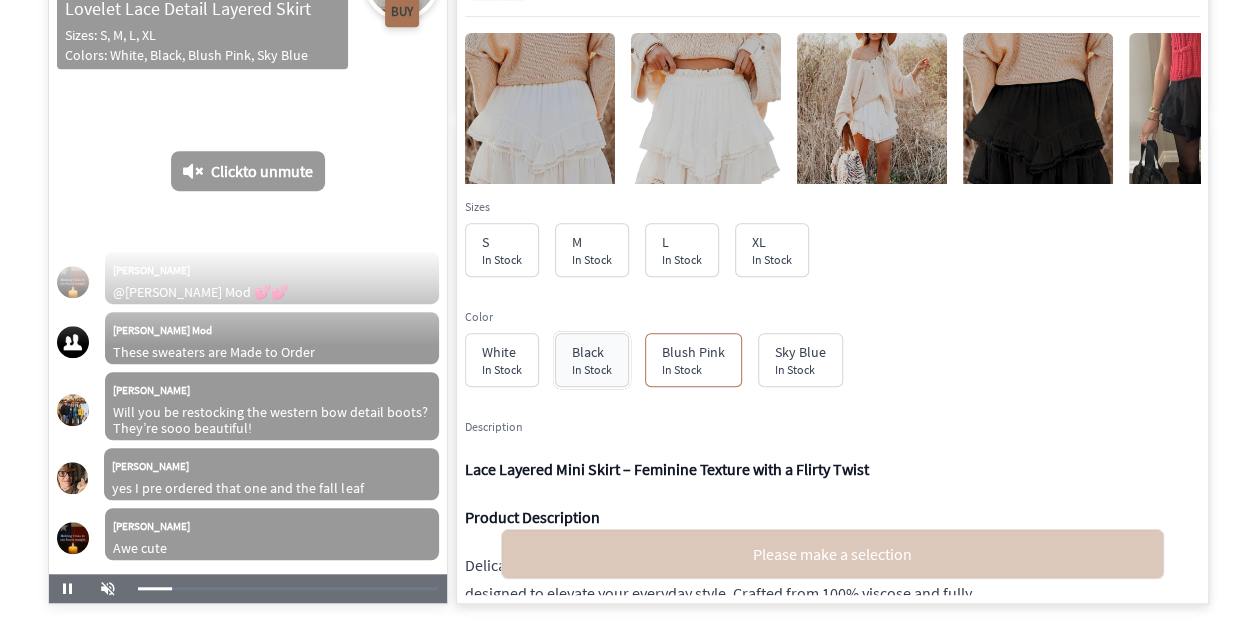 click on "Black In Stock" at bounding box center [592, 360] 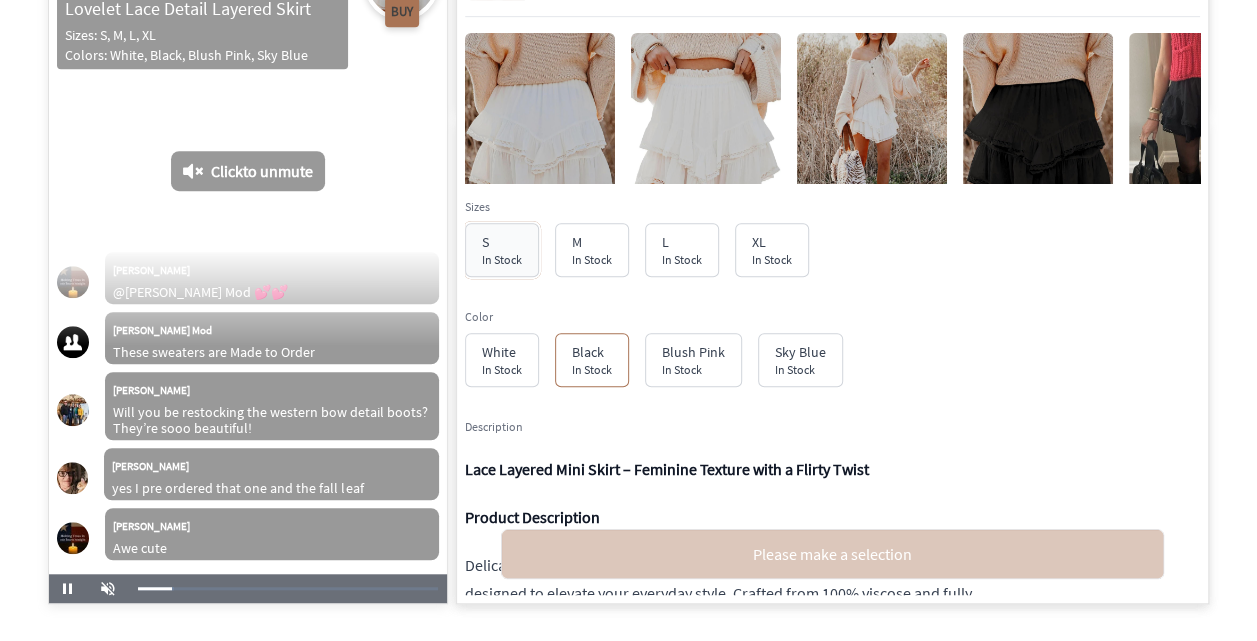 click on "S" at bounding box center [502, 242] 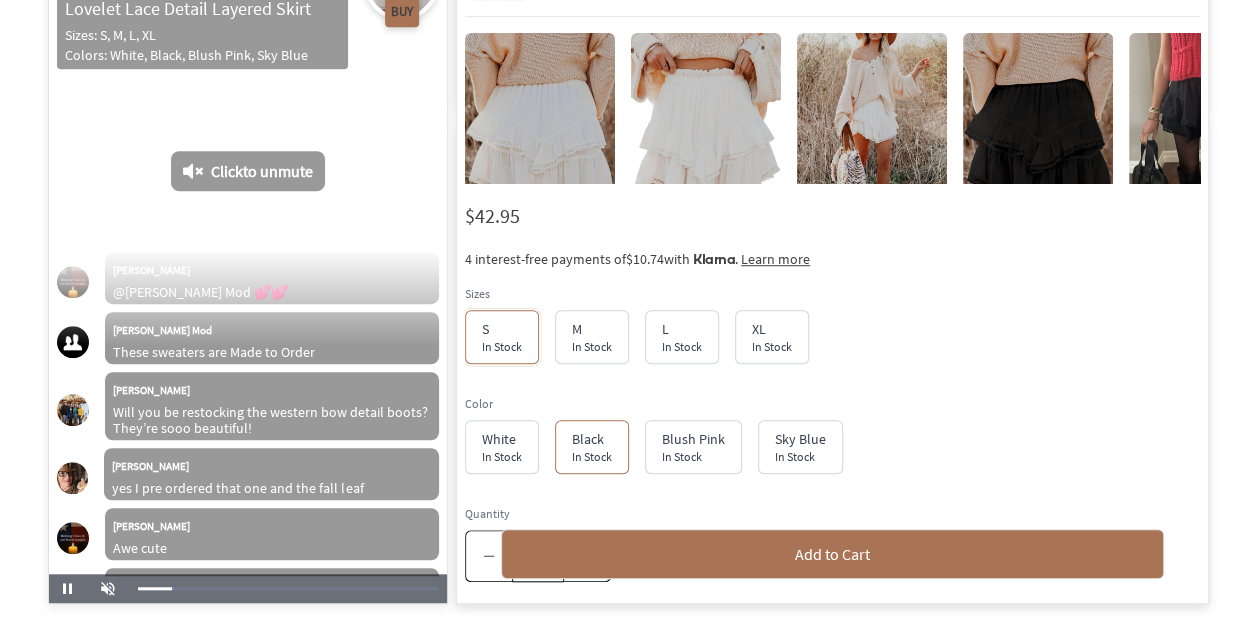 scroll, scrollTop: 8311, scrollLeft: 0, axis: vertical 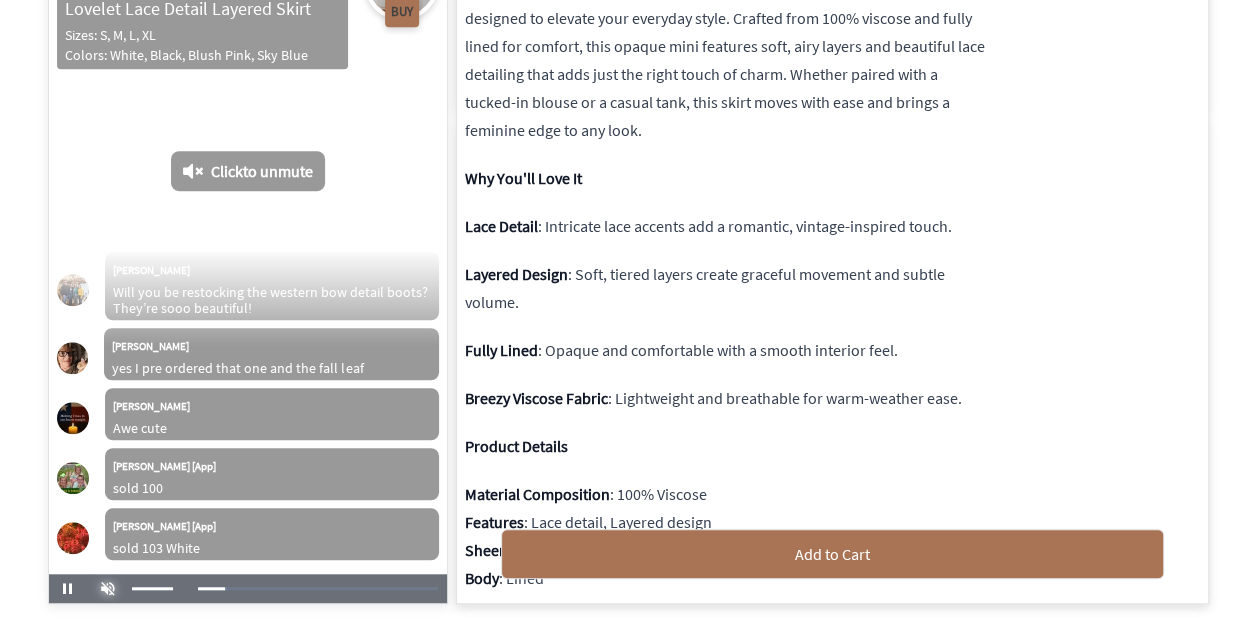 click at bounding box center [108, 589] 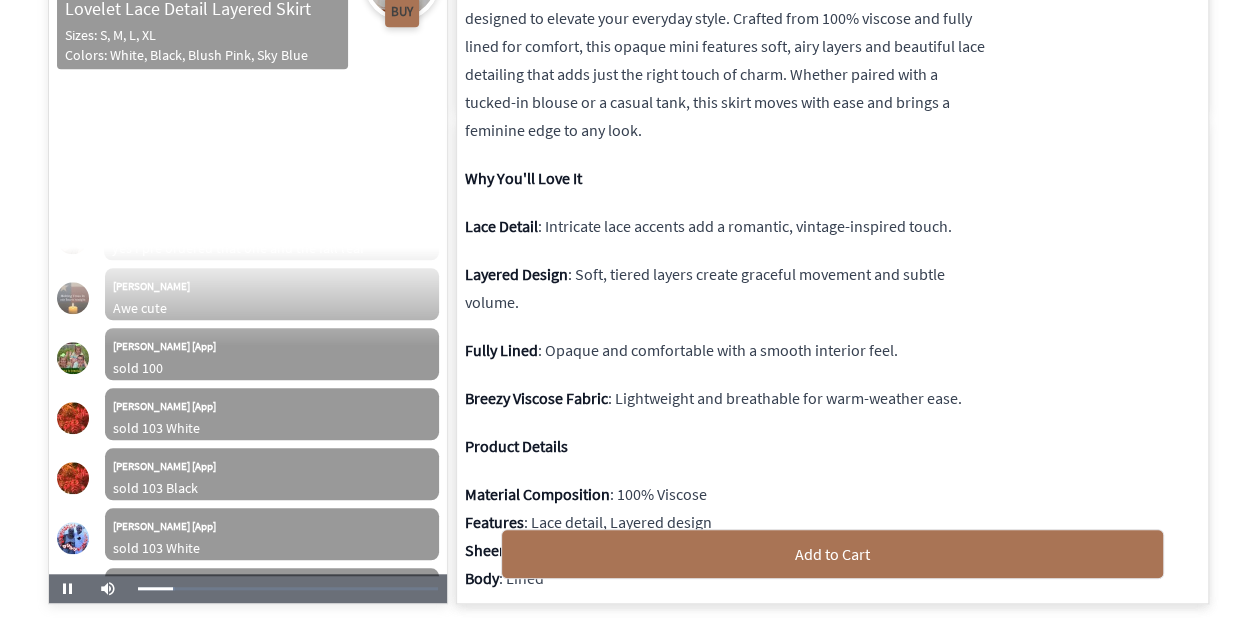 scroll, scrollTop: 8551, scrollLeft: 0, axis: vertical 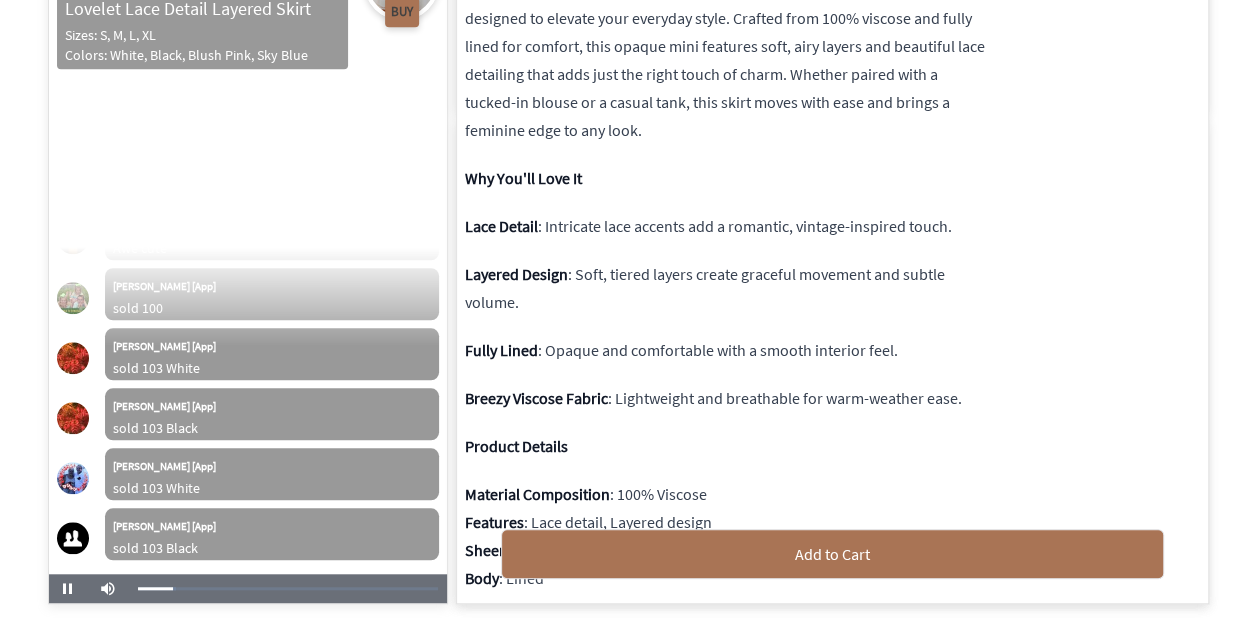 click on "Lace Layered Mini Skirt – Feminine Texture with a Flirty Twist
Product Description
Delicate and dynamic, the Lace Layered Mini Skirt is a romantic staple designed to elevate your everyday style. Crafted from 100% viscose and fully lined for comfort, this opaque mini features soft, airy layers and beautiful lace detailing that adds just the right touch of charm. Whether paired with a tucked-in blouse or a casual tank, this skirt moves with ease and brings a feminine edge to any look.
Why You'll Love It
Lace Detail : Intricate lace accents add a romantic, vintage-inspired touch.
Layered Design : Soft, tiered layers create graceful movement and subtle volume.
Fully Lined : Opaque and comfortable with a smooth interior feel.
Breezy Viscose Fabric : Lightweight and breathable for warm-weather ease.
Product Details
Material Composition : 100% Viscose
Features : Lace detail, Layered design
Sheer : Opaque
Body : Lined
Care Instructions : Machine wash cold. Tumble dry low." at bounding box center (725, 428) 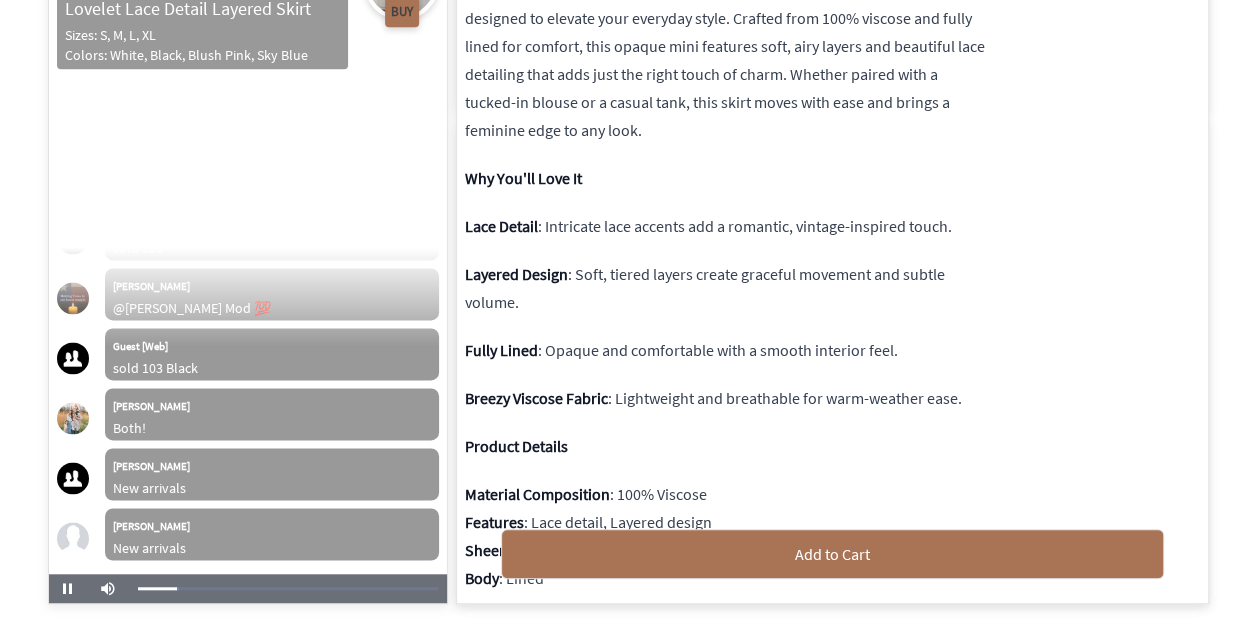 scroll, scrollTop: 9151, scrollLeft: 0, axis: vertical 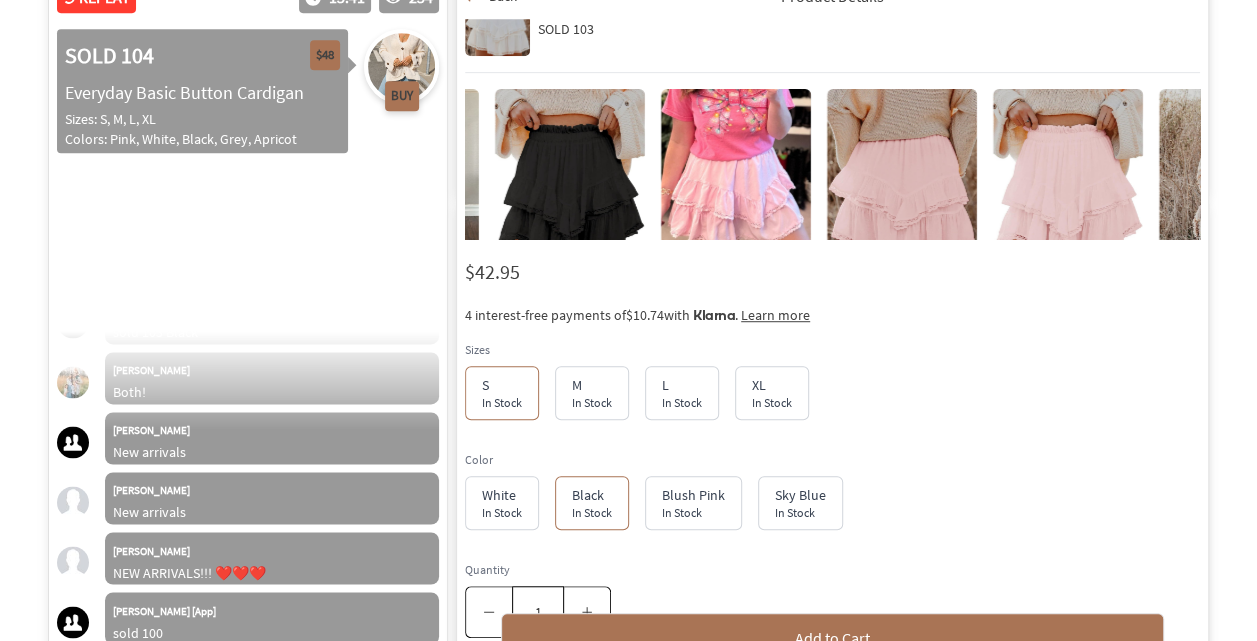 click on "Video Player is loading. Play Video Pause Mute Current Time  15:41 / Duration  1:59:08 Loaded :  14.03% 0:09:29 0:15:41 Stream Type  LIVE Seek to live, currently behind live LIVE   1x Playback Rate Chapters Chapters Descriptions descriptions off , selected Captions captions settings , opens captions settings dialog captions off , selected Audio Track default , selected This is a modal window. Beginning of dialog window. Escape will cancel and close the window. Text Color White Black [PERSON_NAME] Blue Yellow Magenta Cyan Transparency Opaque Semi-Transparent Background Color Black White [PERSON_NAME] Blue Yellow Magenta Cyan Transparency Opaque Semi-Transparent Transparent Window Color Black White [PERSON_NAME] Blue Yellow Magenta Cyan Transparency Transparent Semi-Transparent Opaque Font Size 50% 75% 100% 125% 150% 175% 200% 300% 400% Text Edge Style None Raised Depressed Uniform Dropshadow Font Family Proportional Sans-Serif Monospace Sans-Serif Proportional Serif Monospace Serif Casual Script Small Caps Reset Done" at bounding box center [628, 330] 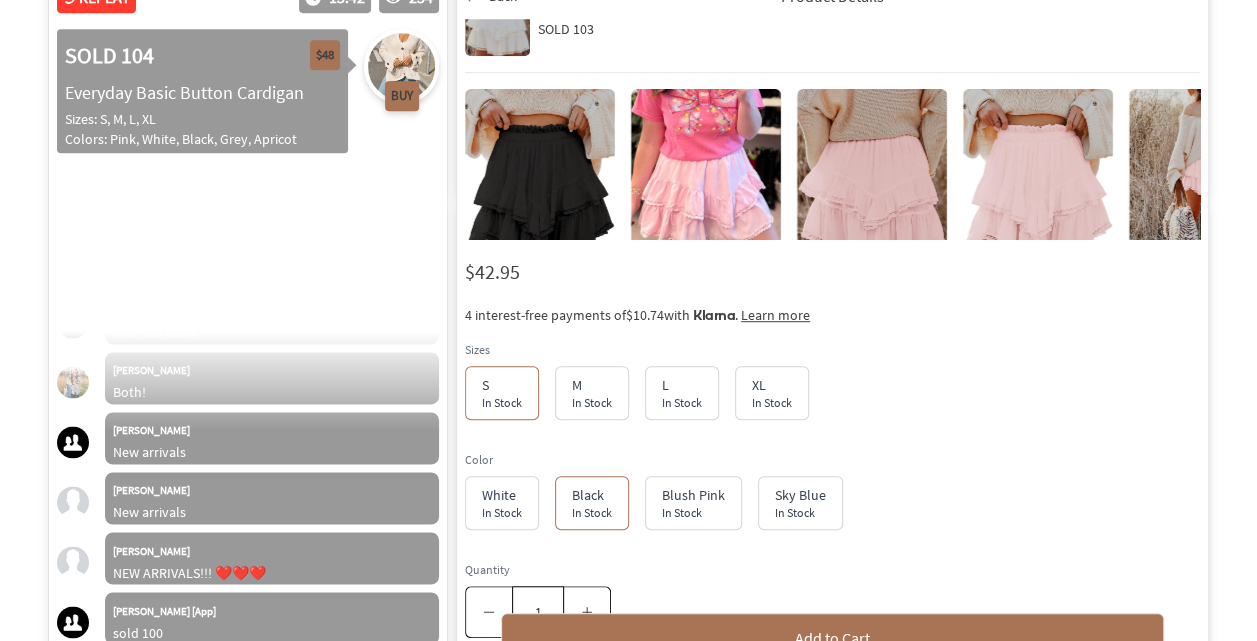 click at bounding box center (706, 189) 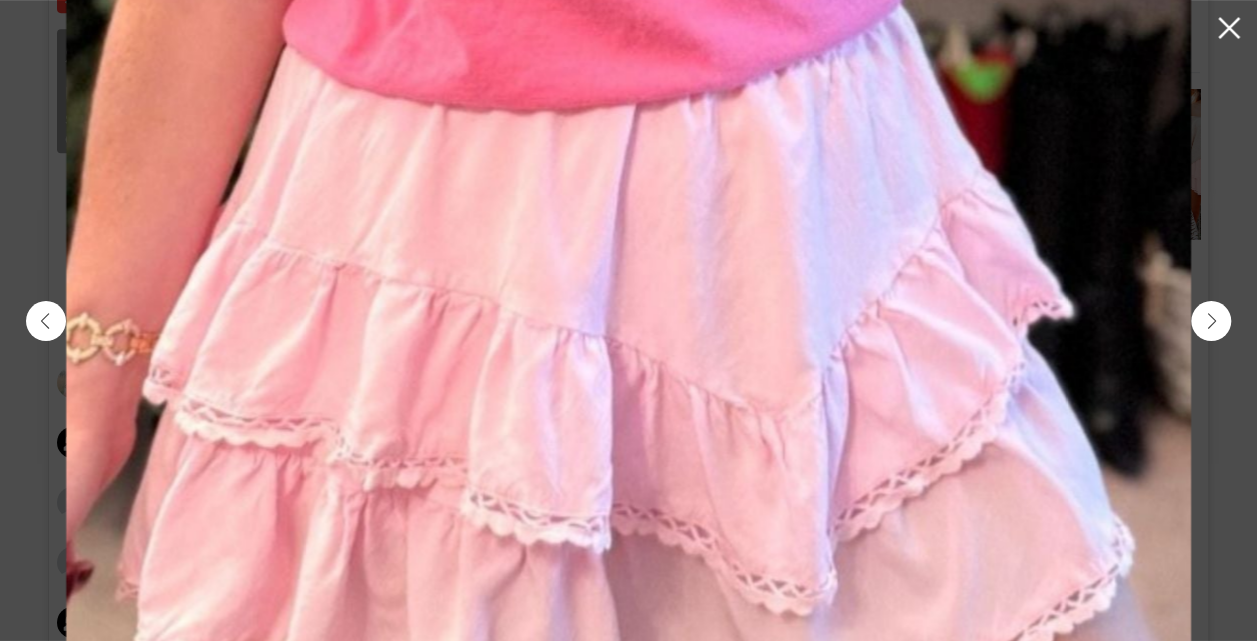 click 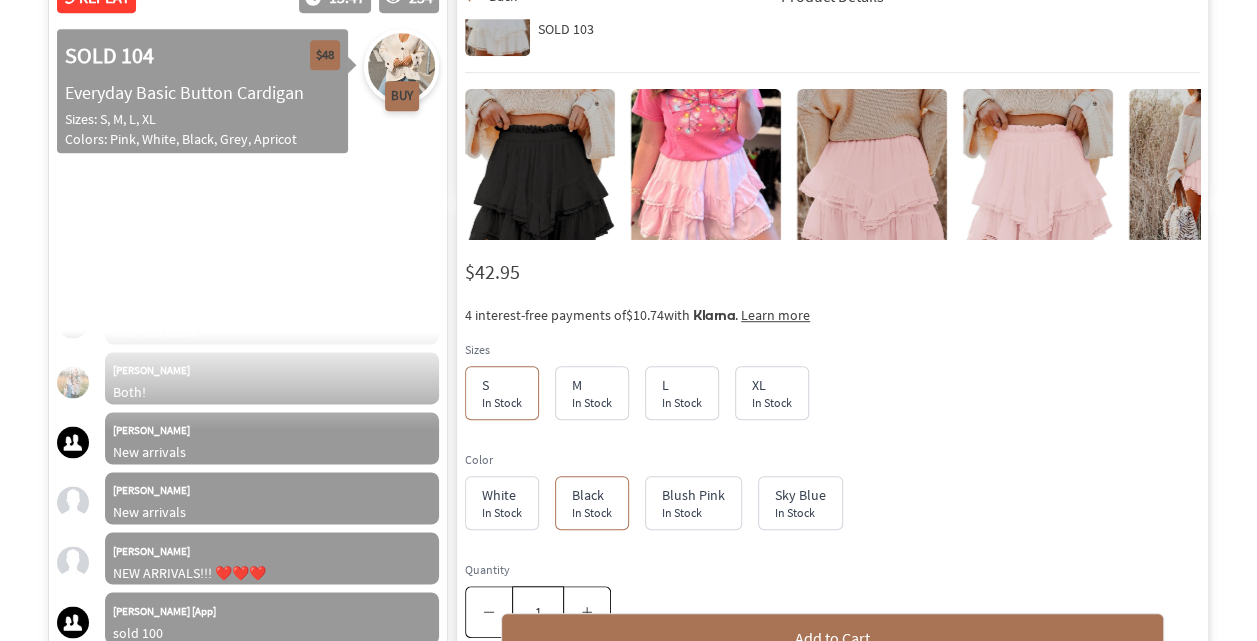 scroll, scrollTop: 9271, scrollLeft: 0, axis: vertical 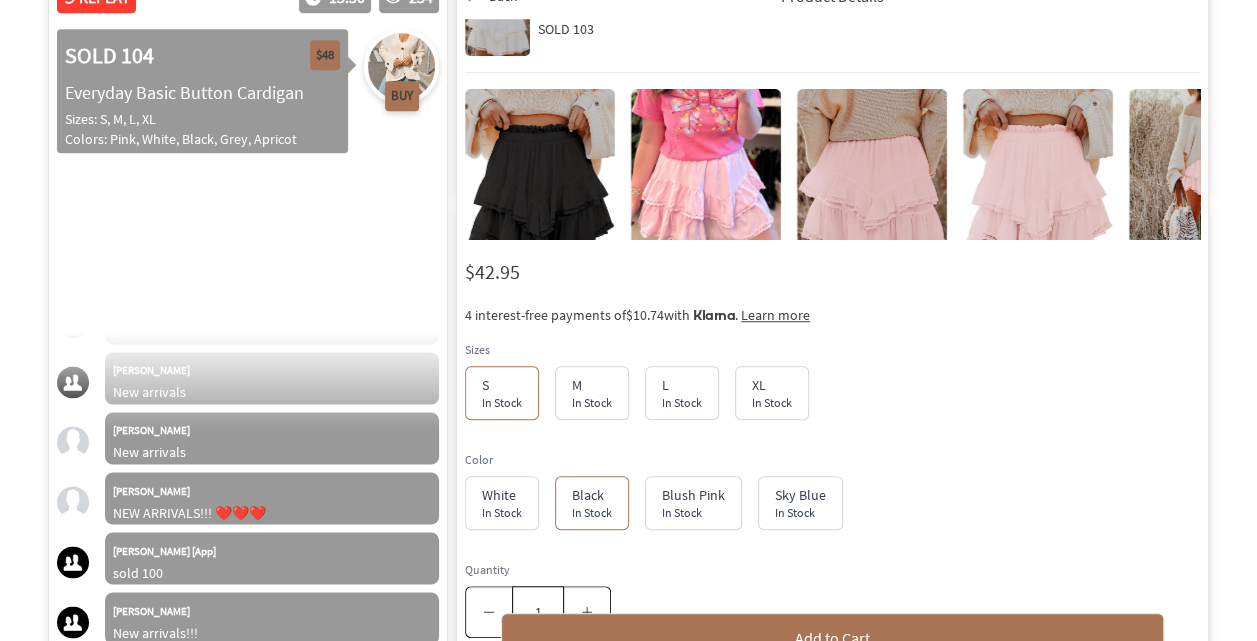 click at bounding box center [540, 189] 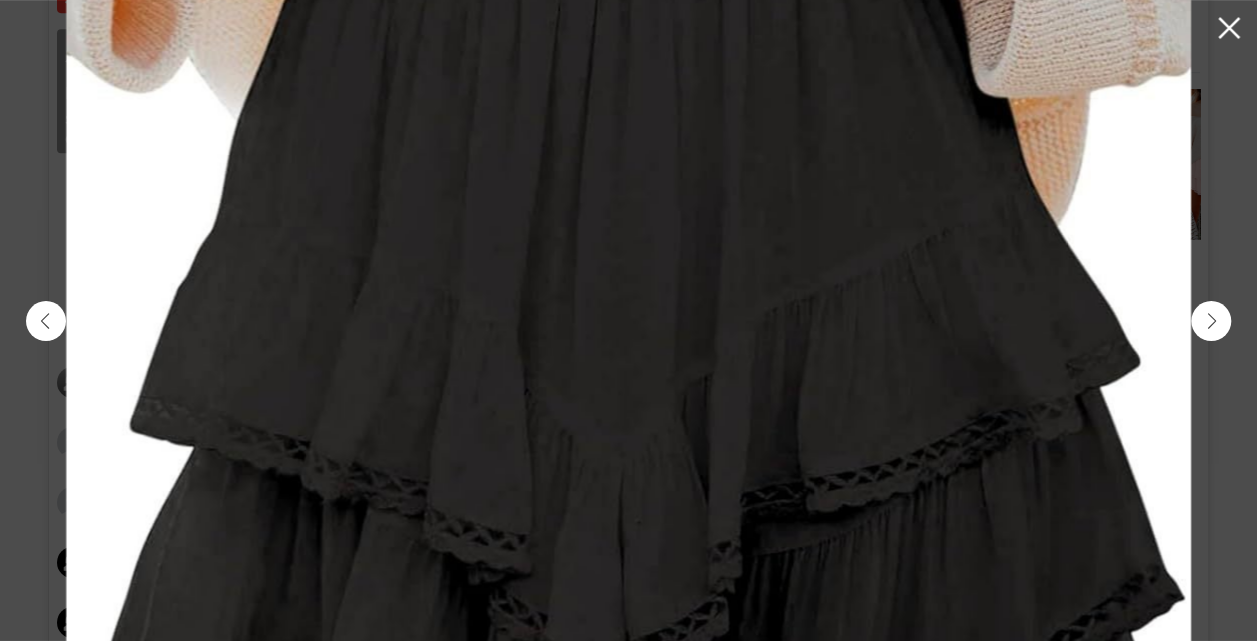 click 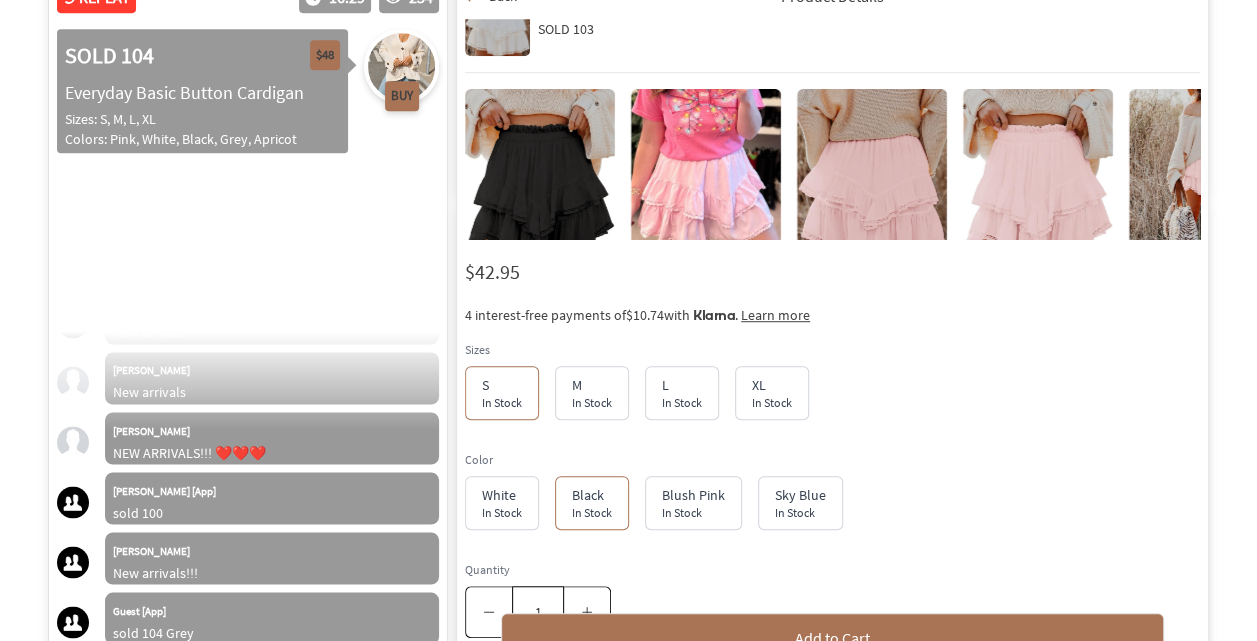 scroll, scrollTop: 9487, scrollLeft: 0, axis: vertical 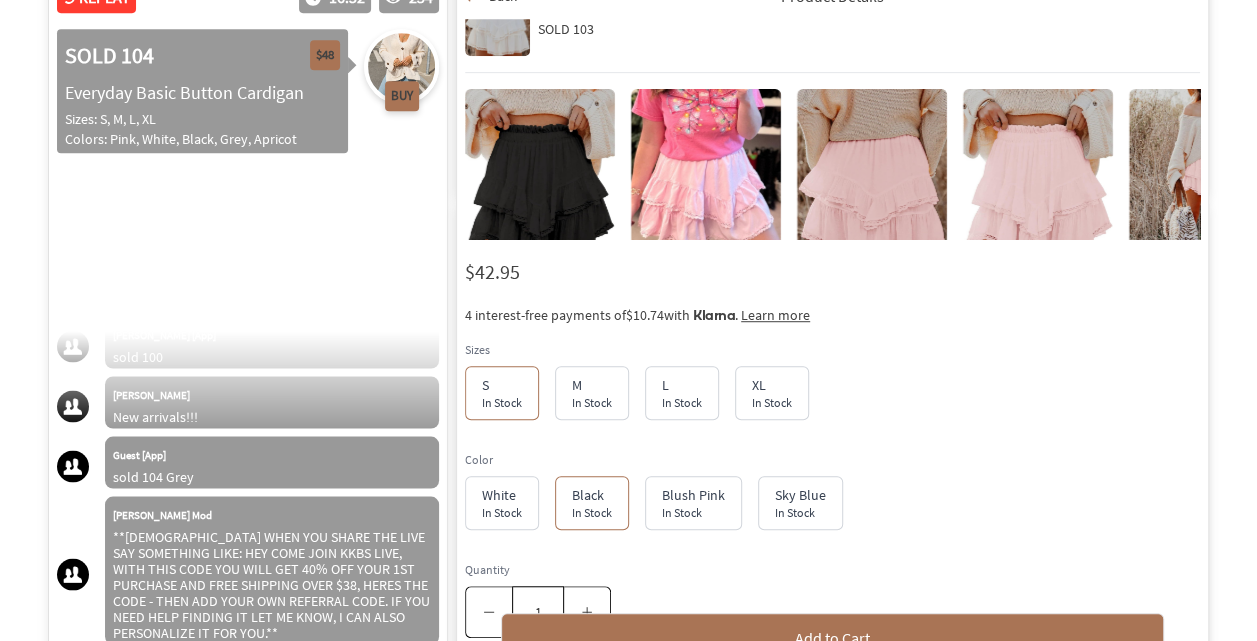 click at bounding box center (706, 189) 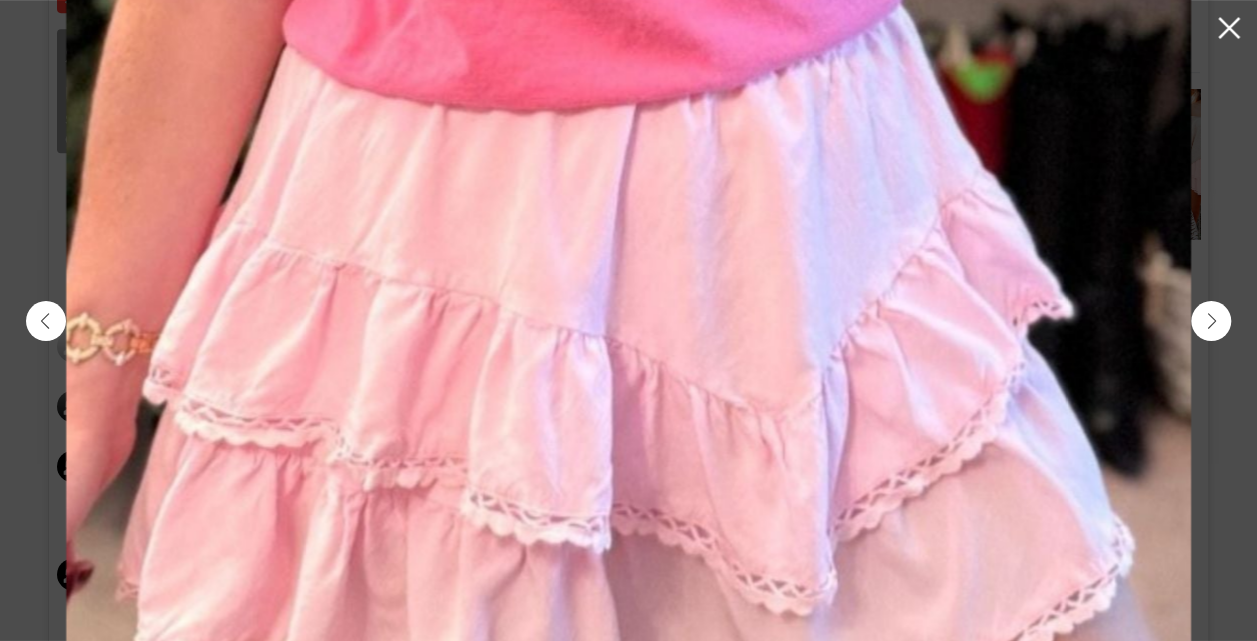 scroll, scrollTop: 9547, scrollLeft: 0, axis: vertical 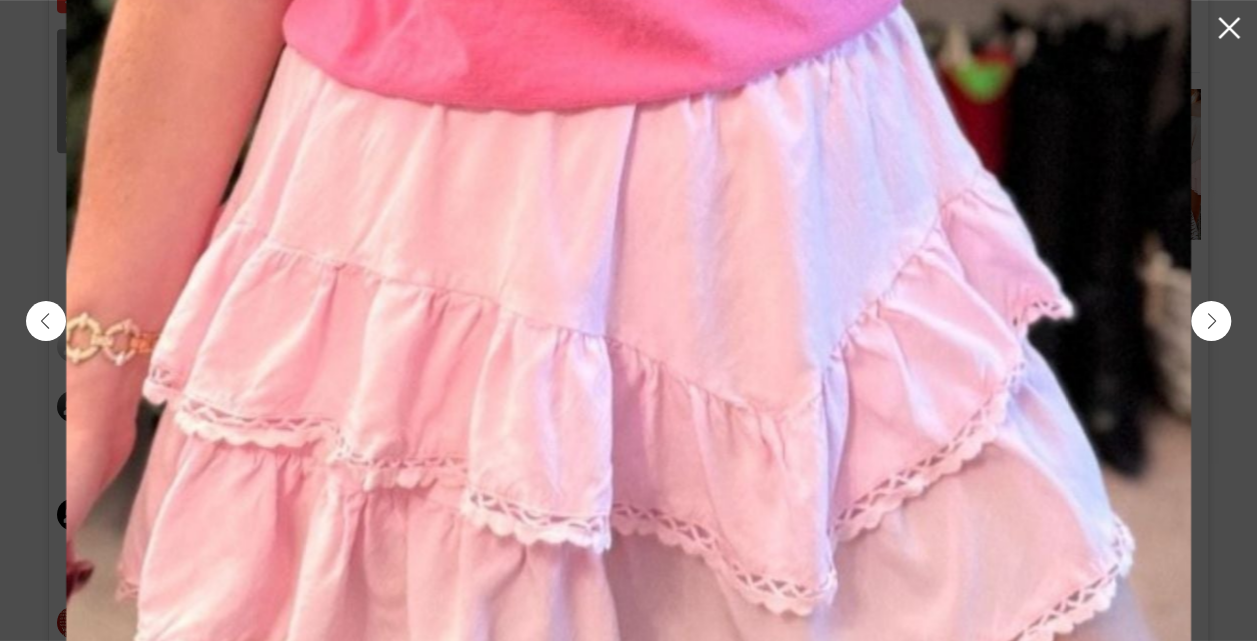 click 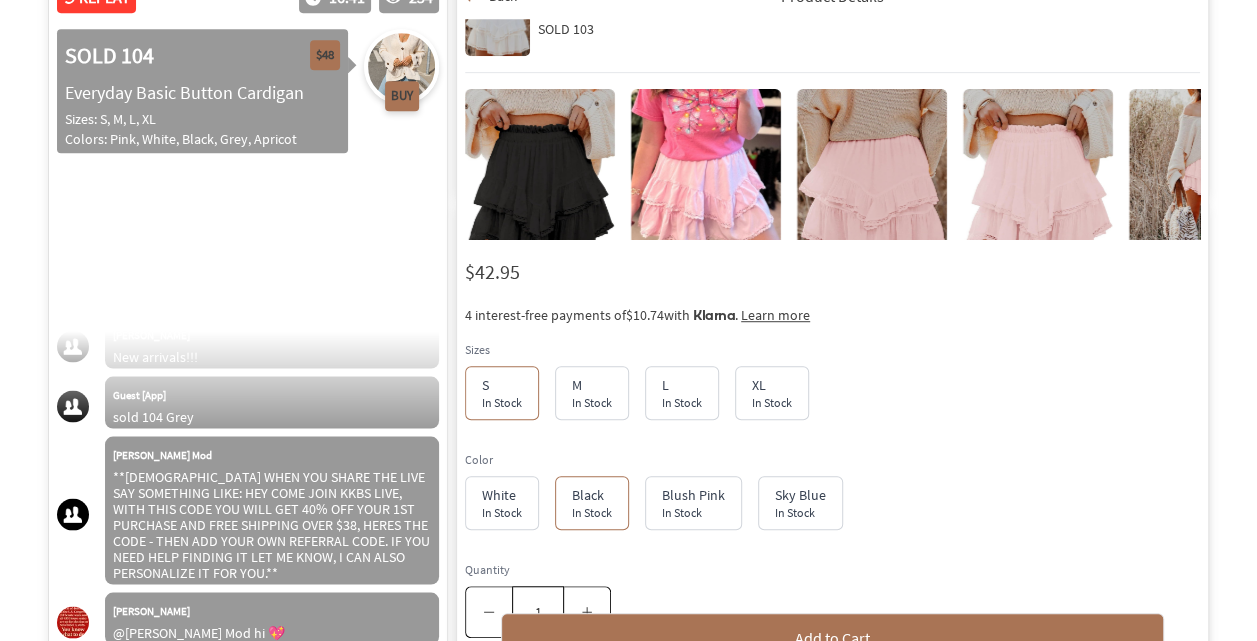 click at bounding box center (540, 189) 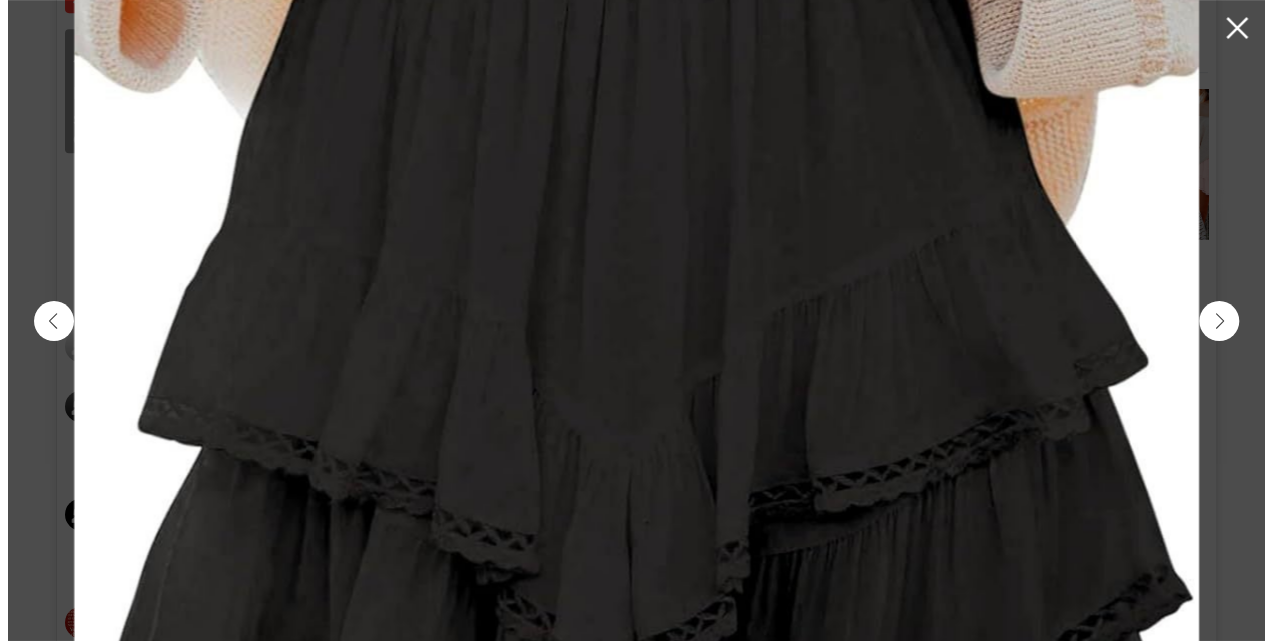 scroll, scrollTop: 9607, scrollLeft: 0, axis: vertical 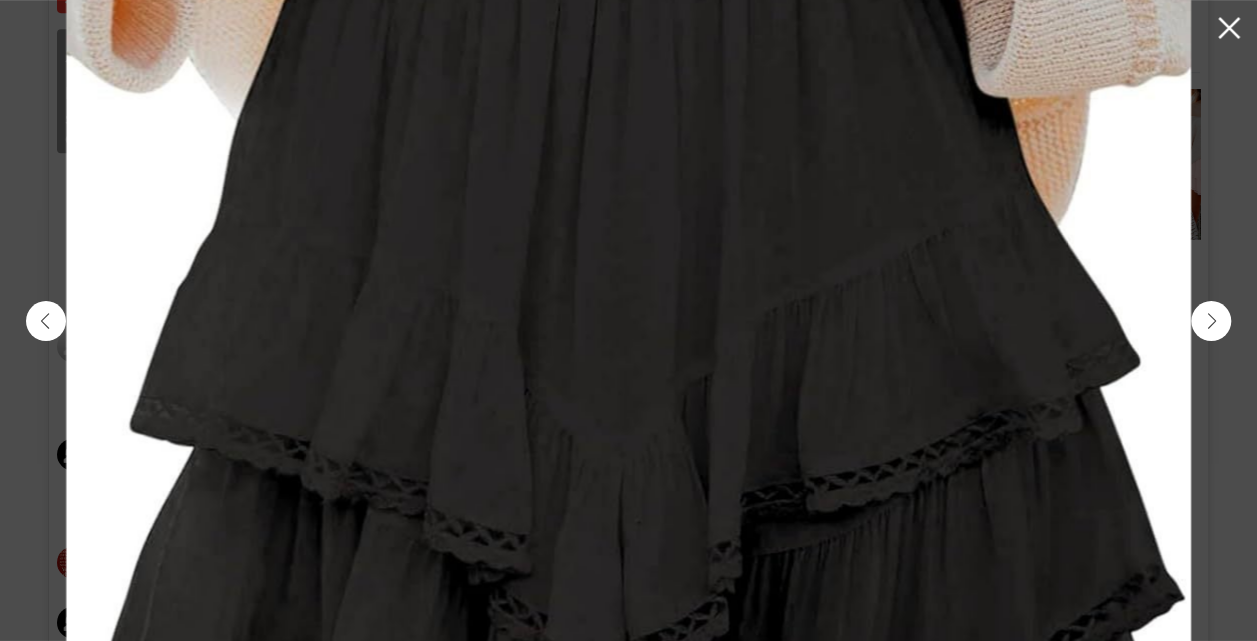 click 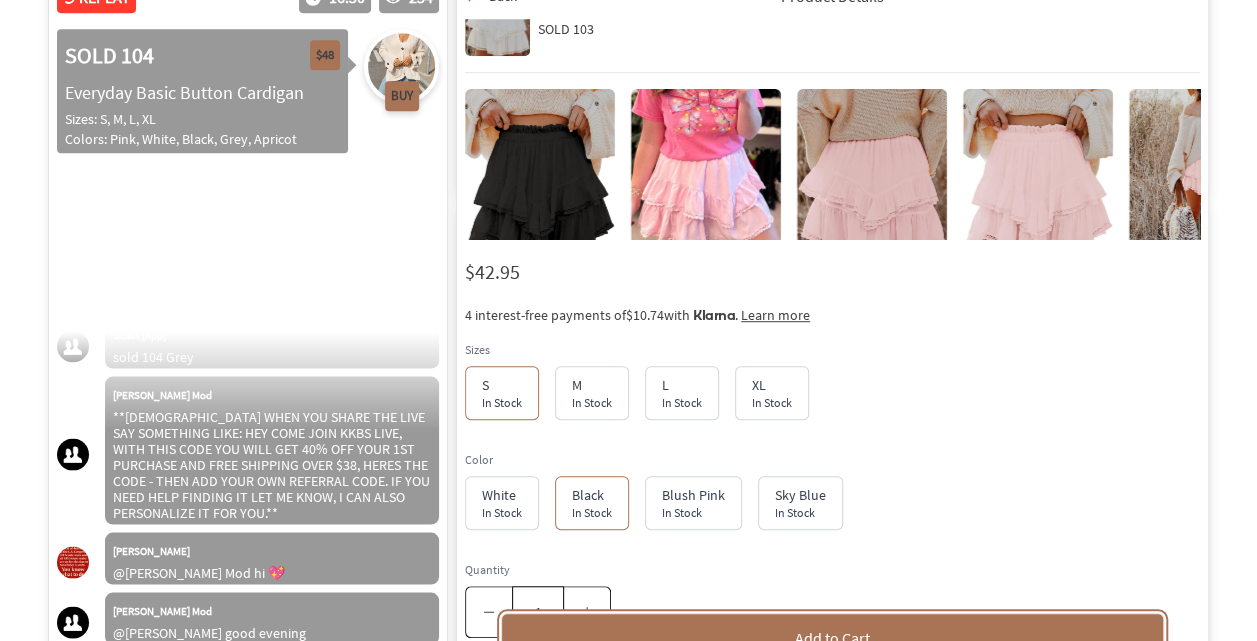 click on "Add to Cart" at bounding box center (832, 638) 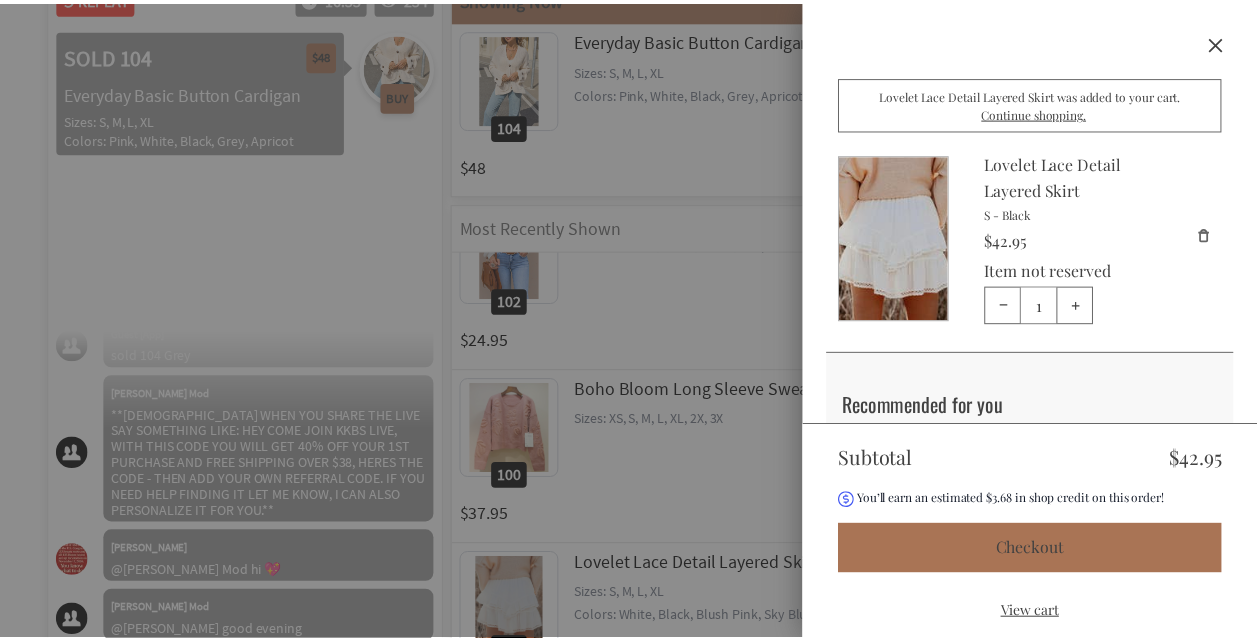 scroll, scrollTop: 9727, scrollLeft: 0, axis: vertical 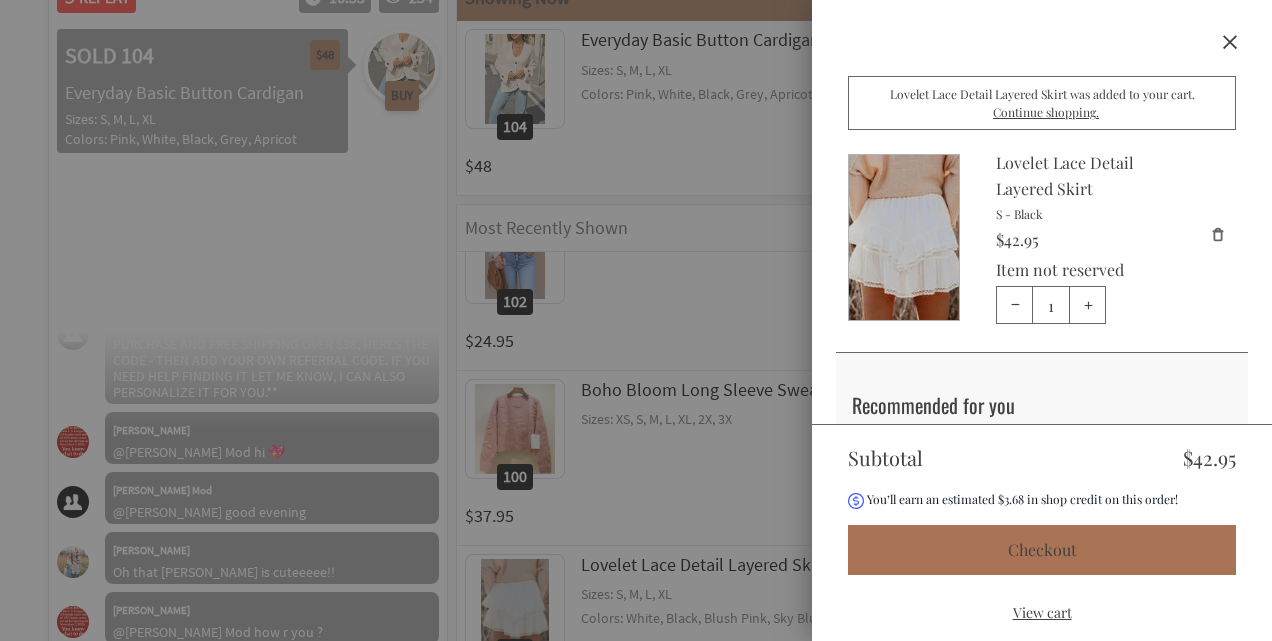 click on "Close" 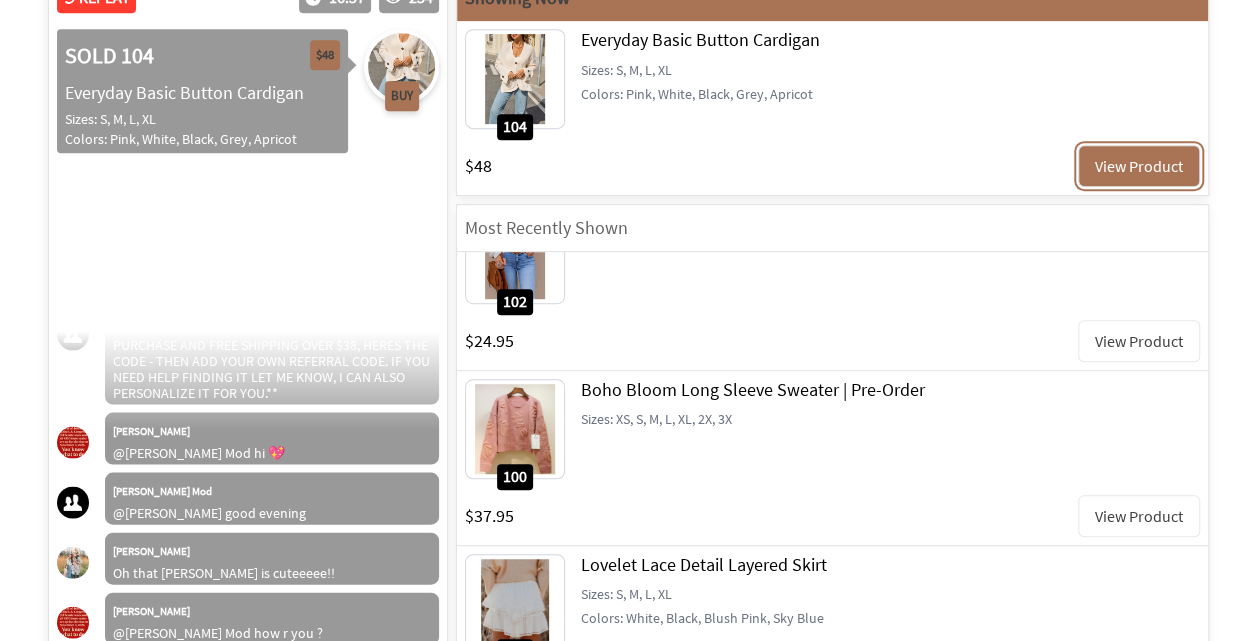 click on "View Product" at bounding box center [1139, 166] 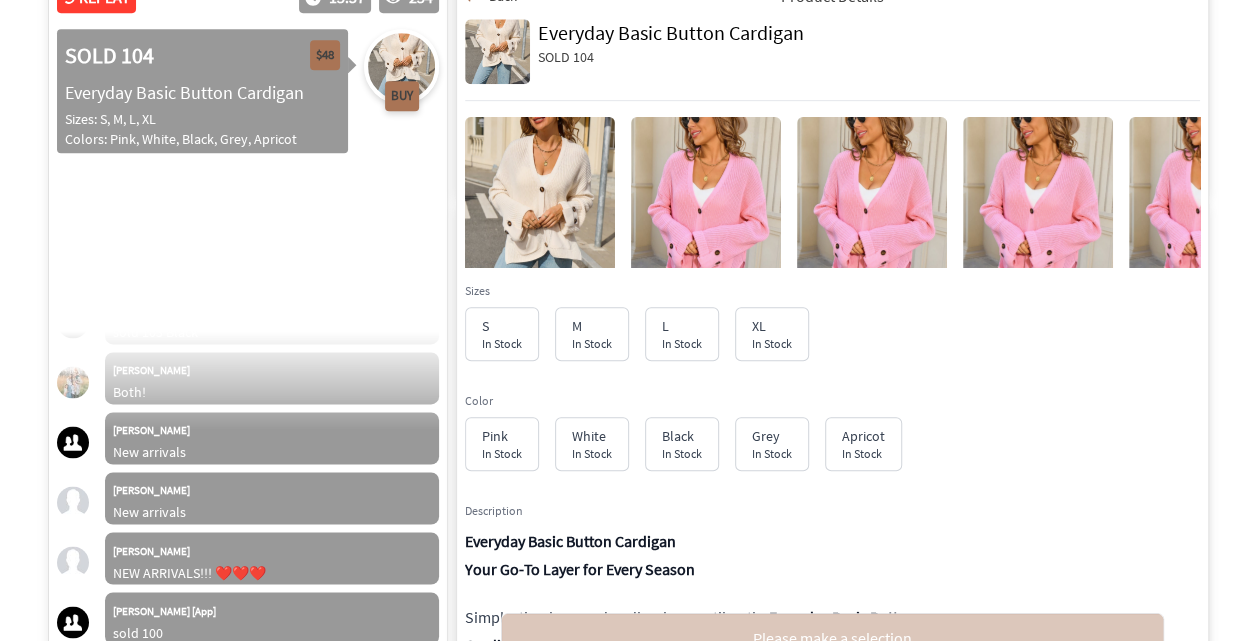 scroll, scrollTop: 9211, scrollLeft: 0, axis: vertical 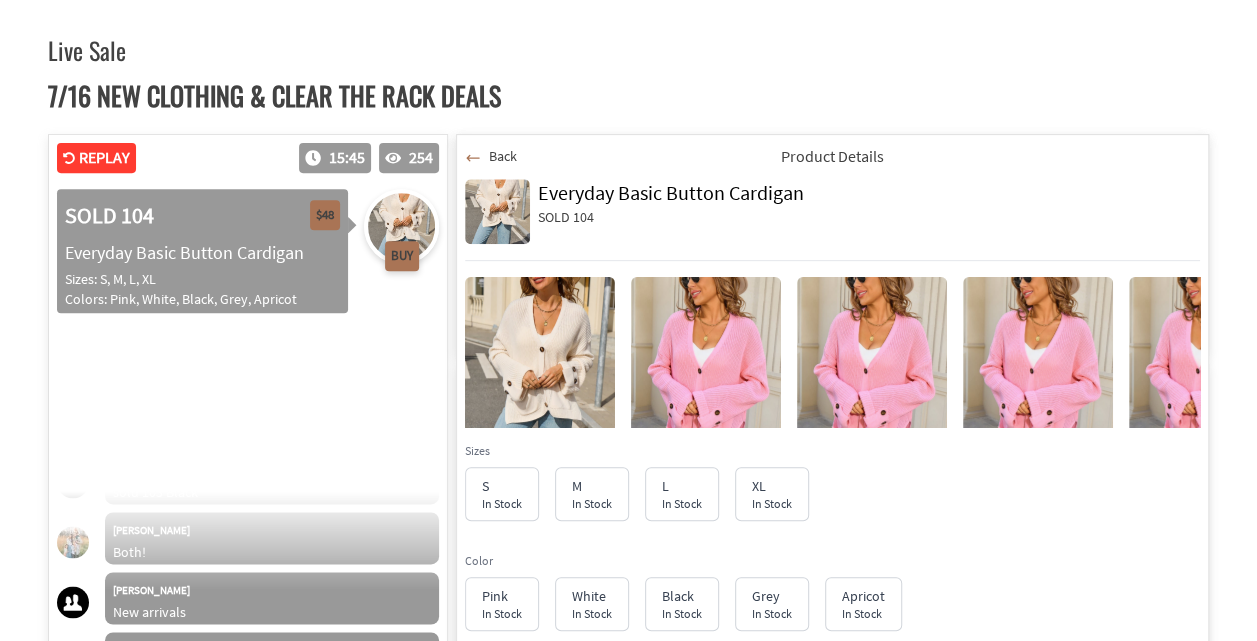 click on "Back" at bounding box center (503, 156) 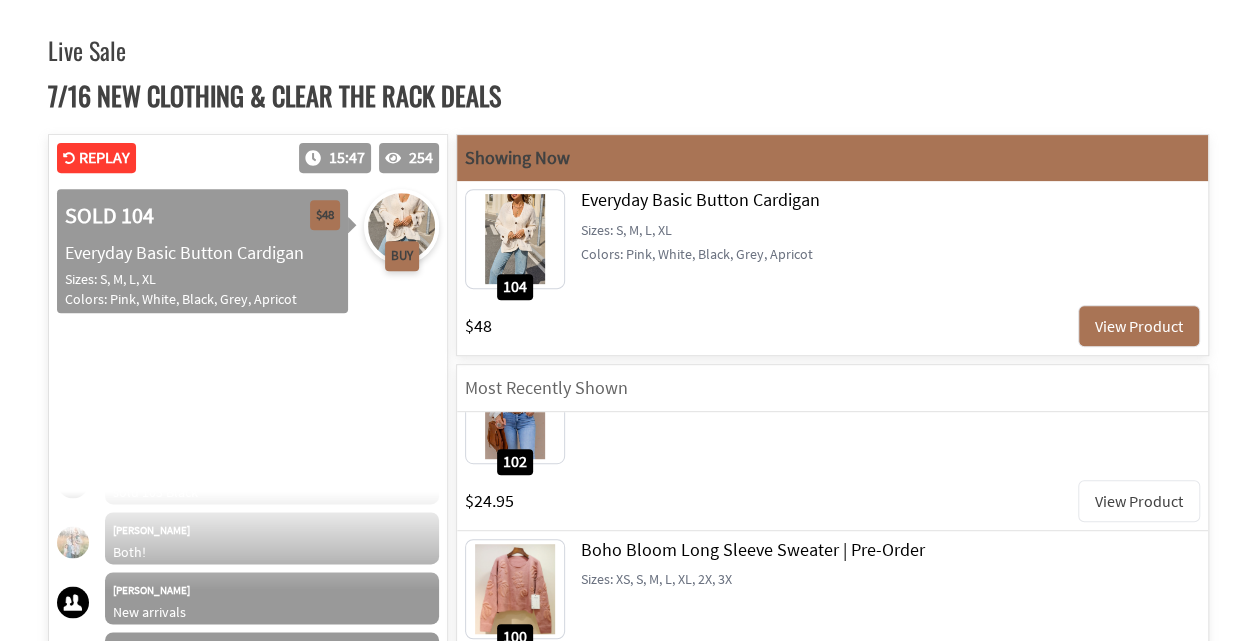 scroll, scrollTop: 9271, scrollLeft: 0, axis: vertical 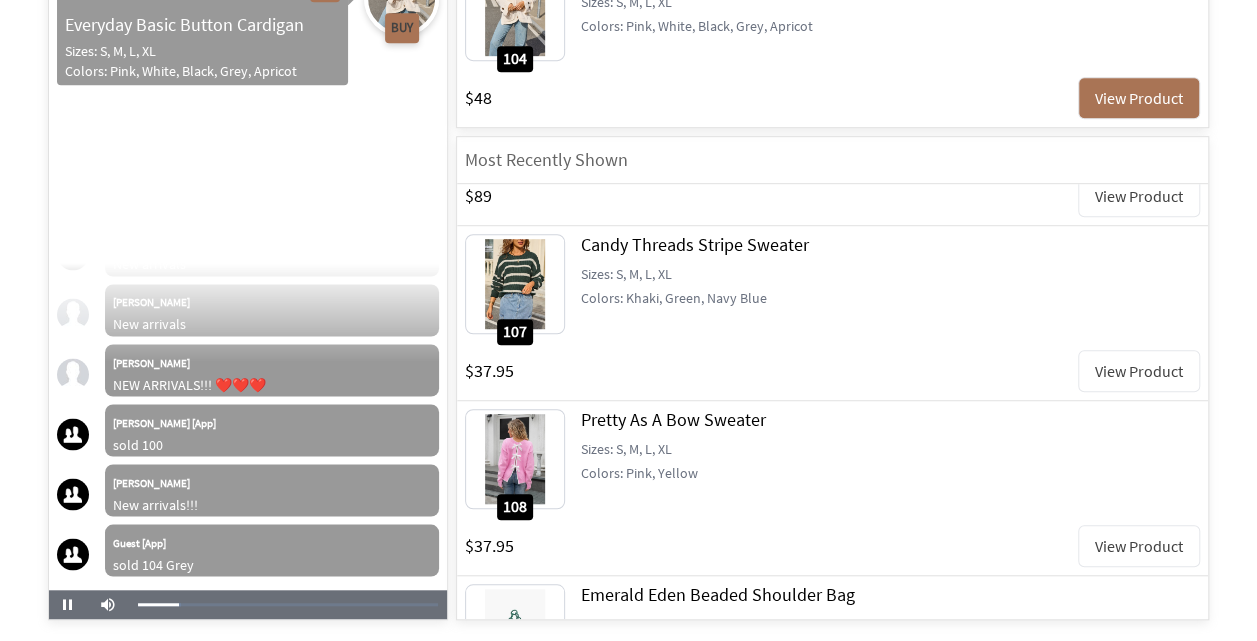click on "View Product" at bounding box center (1139, 546) 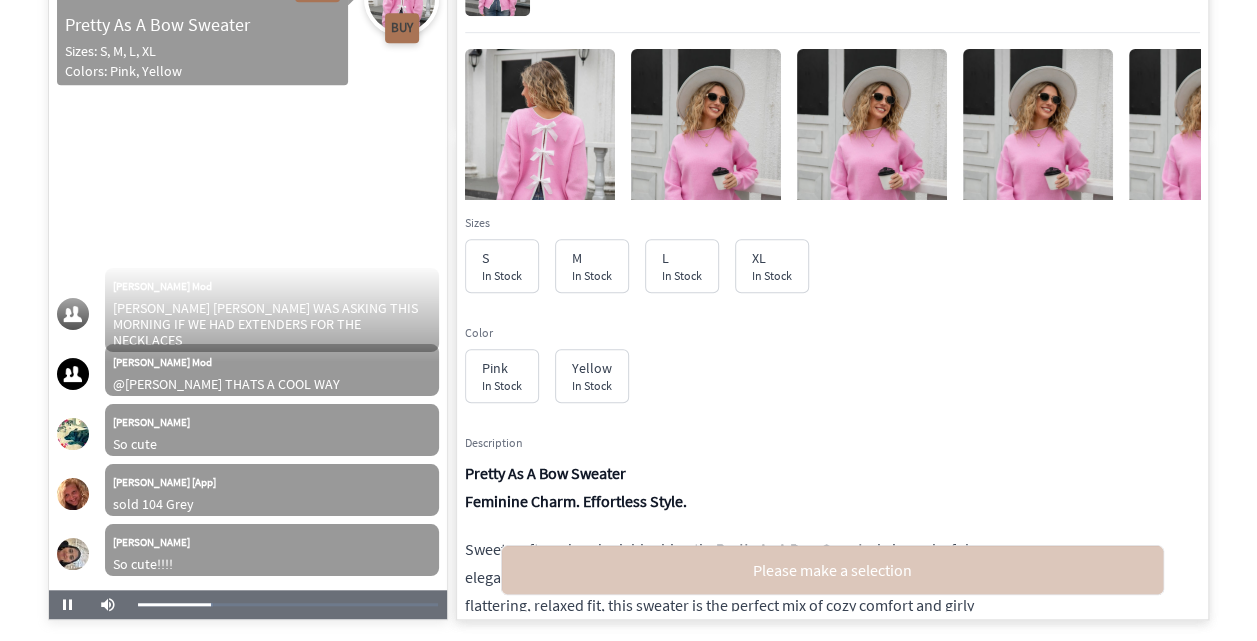 scroll, scrollTop: 15211, scrollLeft: 0, axis: vertical 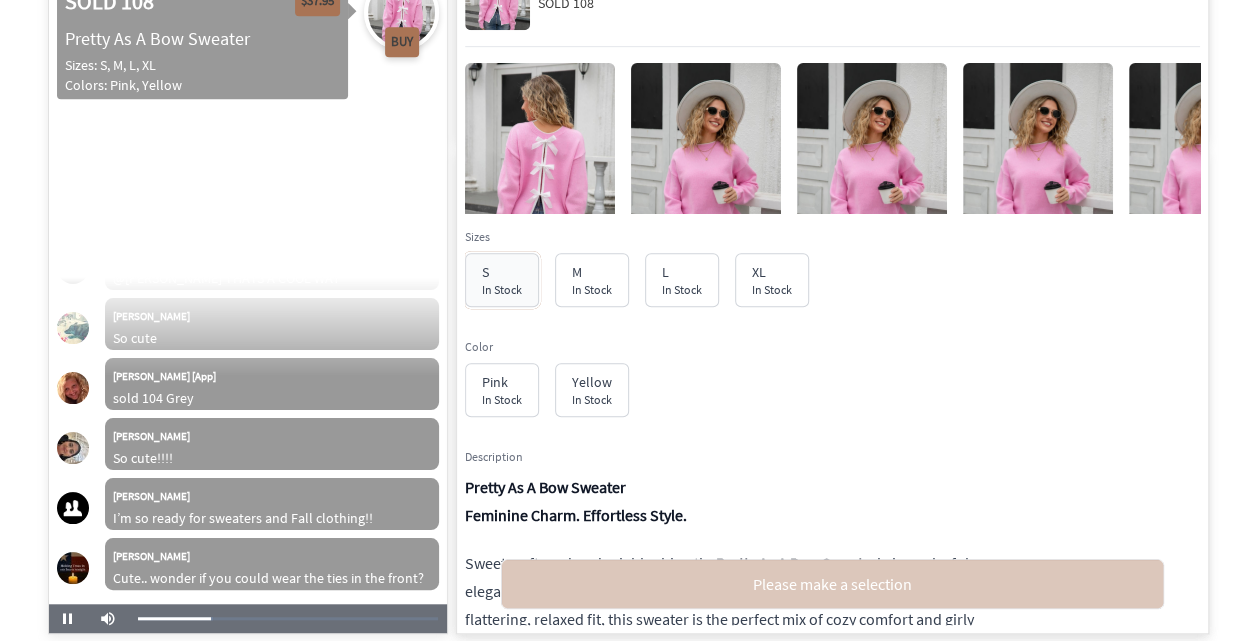 click on "S" at bounding box center (502, 272) 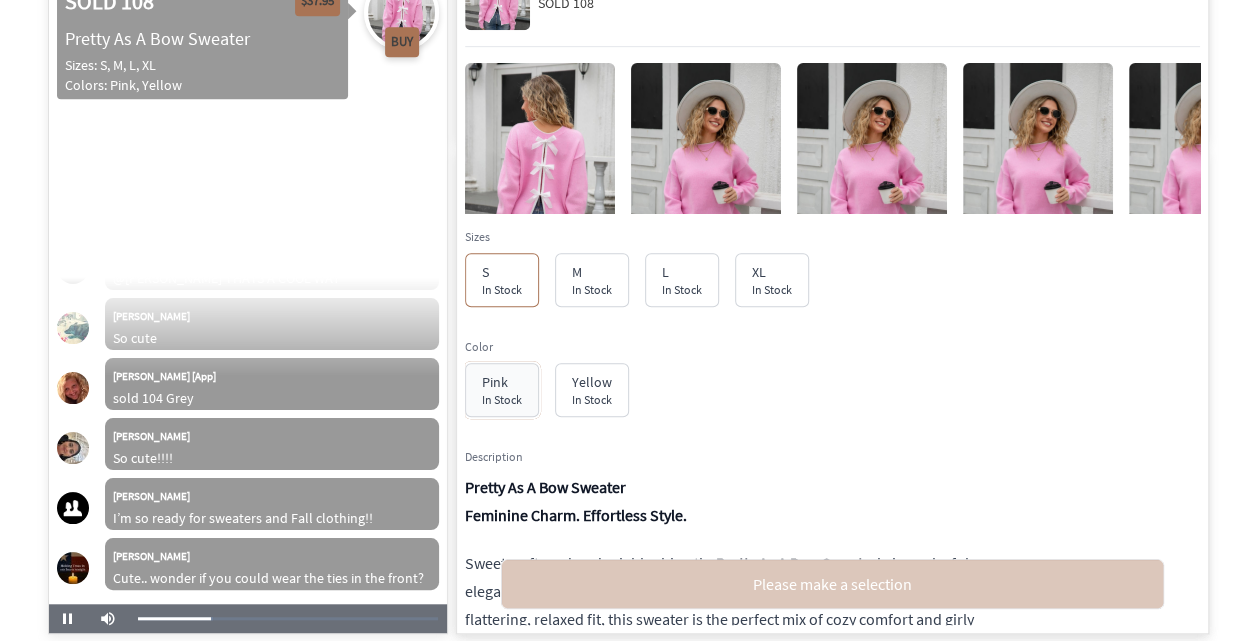 click on "Pink In Stock" at bounding box center (502, 390) 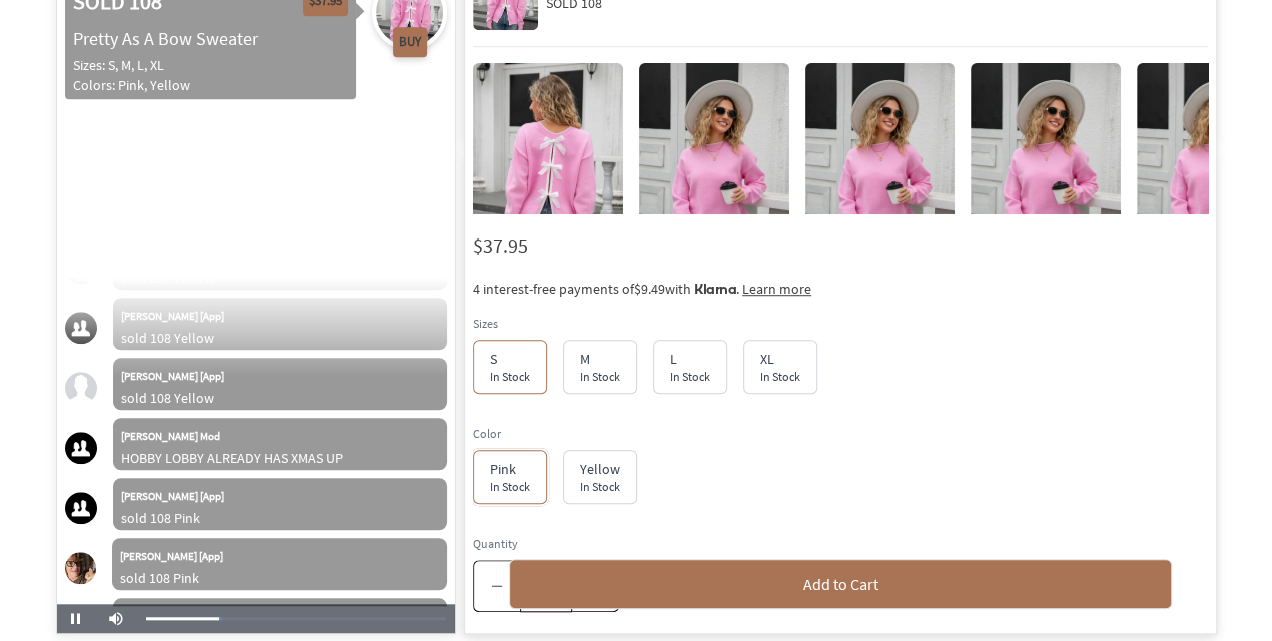 scroll, scrollTop: 15931, scrollLeft: 0, axis: vertical 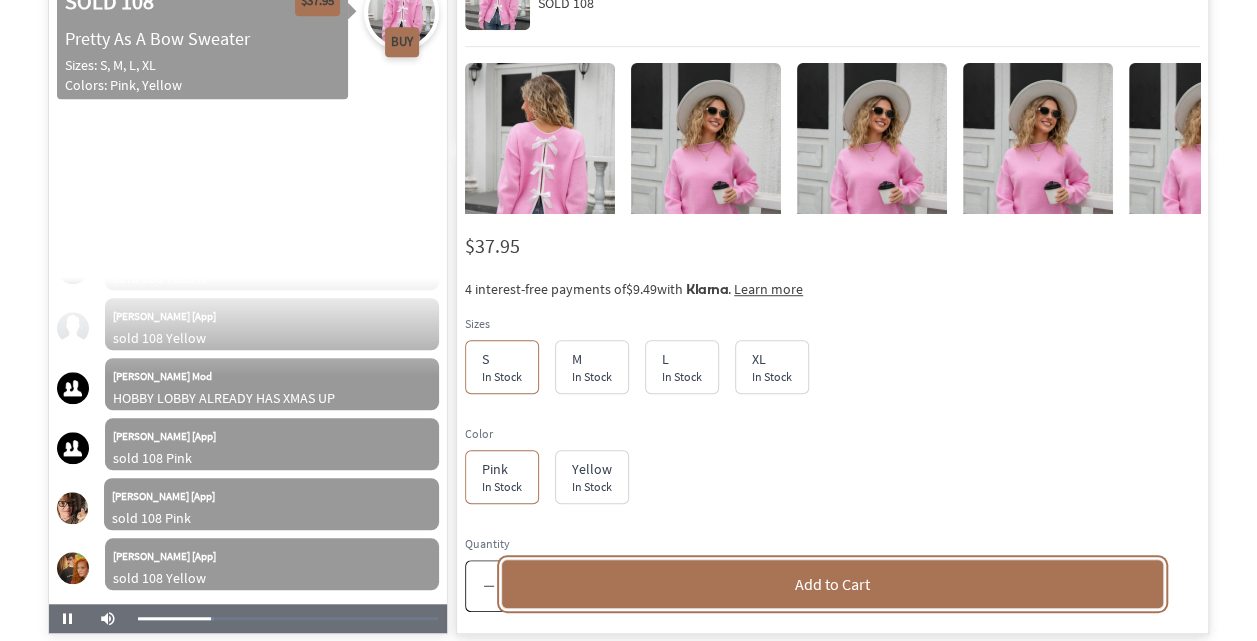 click on "Add to Cart" at bounding box center (832, 584) 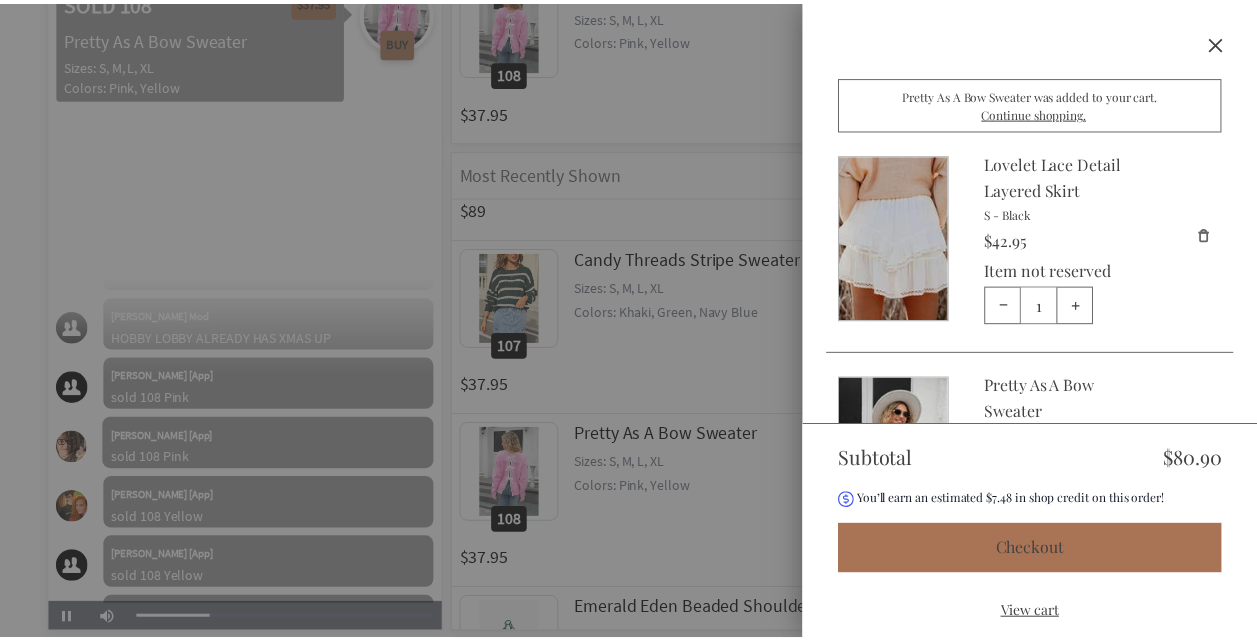 scroll, scrollTop: 16111, scrollLeft: 0, axis: vertical 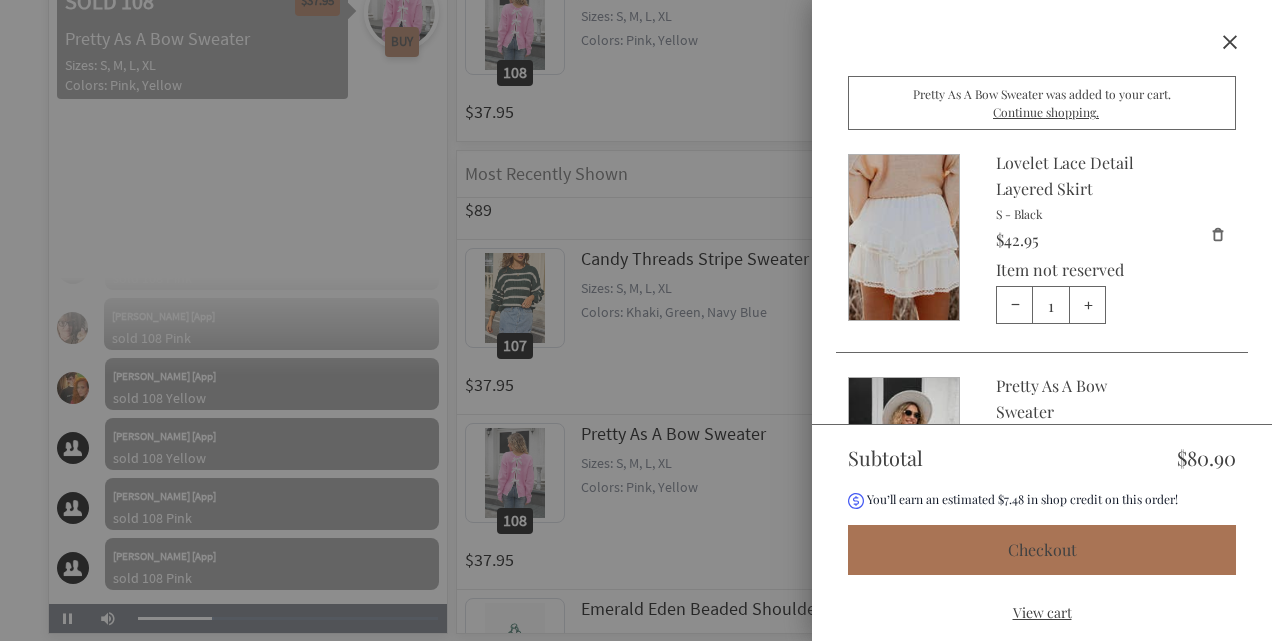 click on "Close" 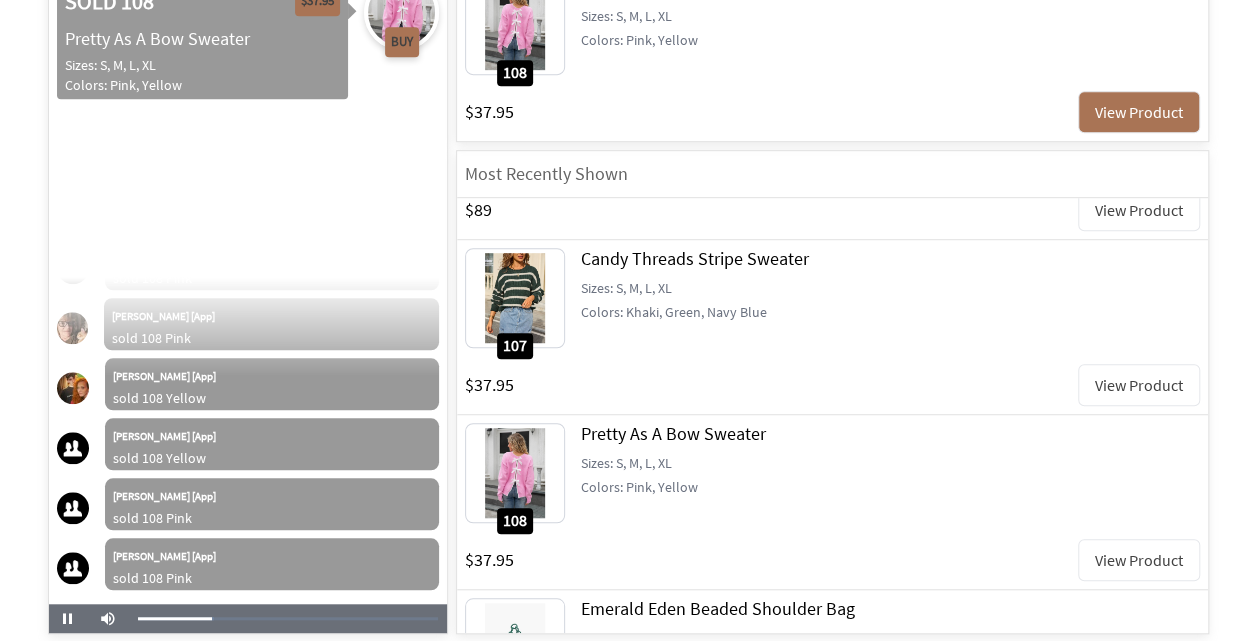 select on "412641" 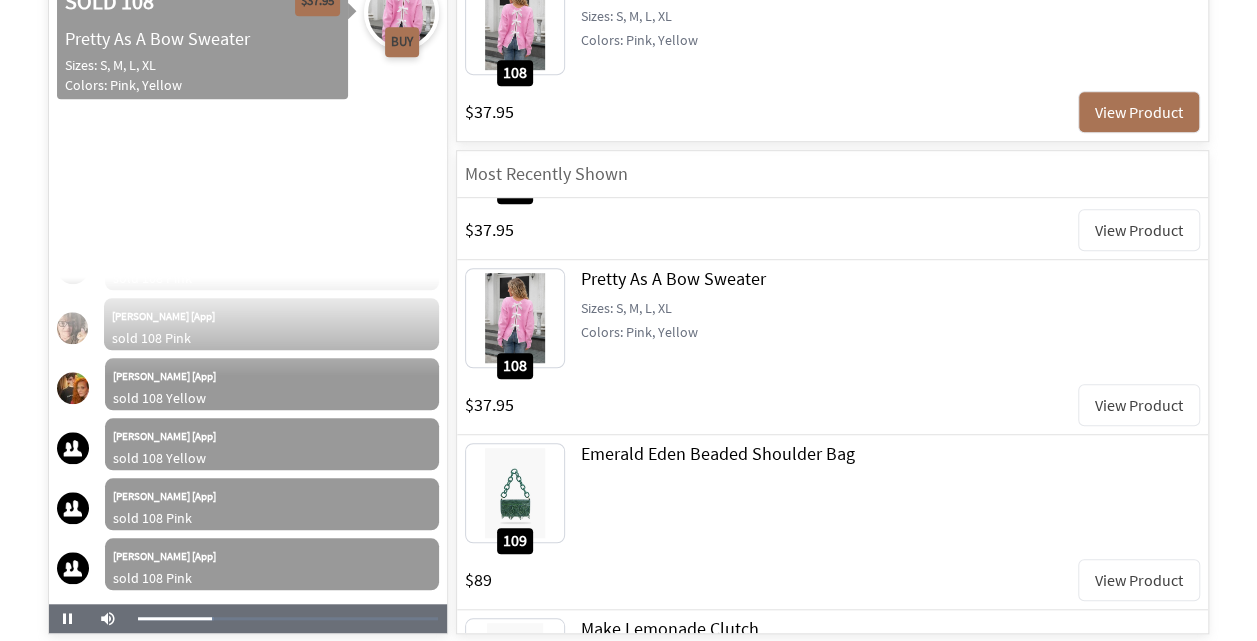 scroll, scrollTop: 1548, scrollLeft: 0, axis: vertical 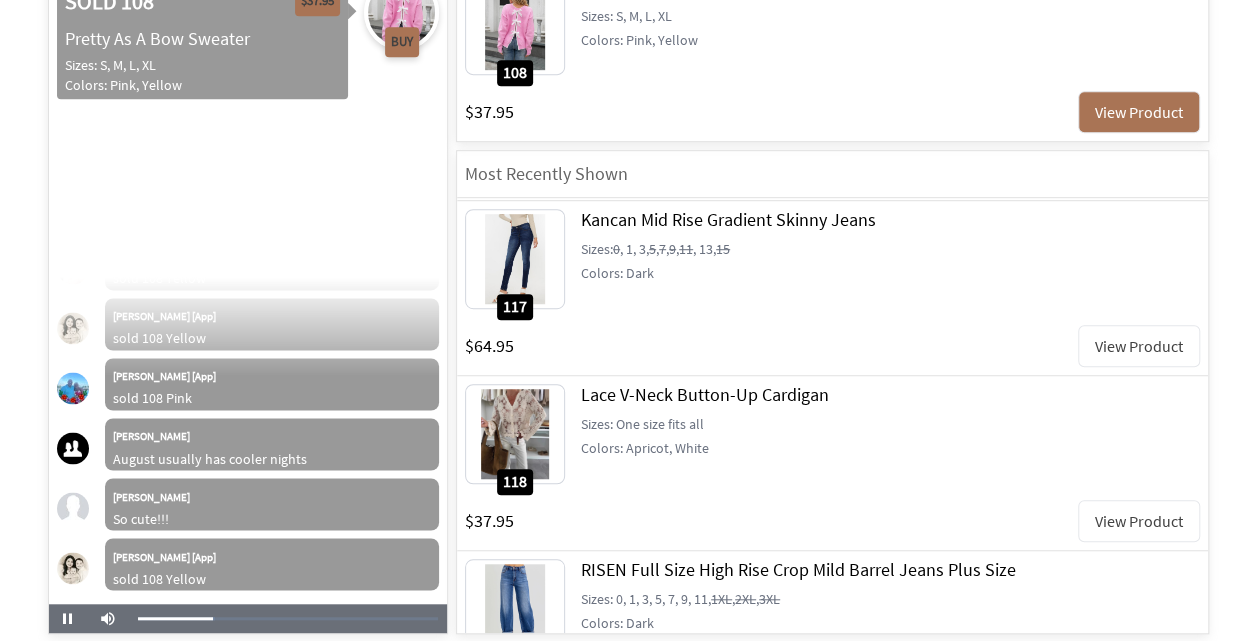 click on "View Product" at bounding box center [1139, 521] 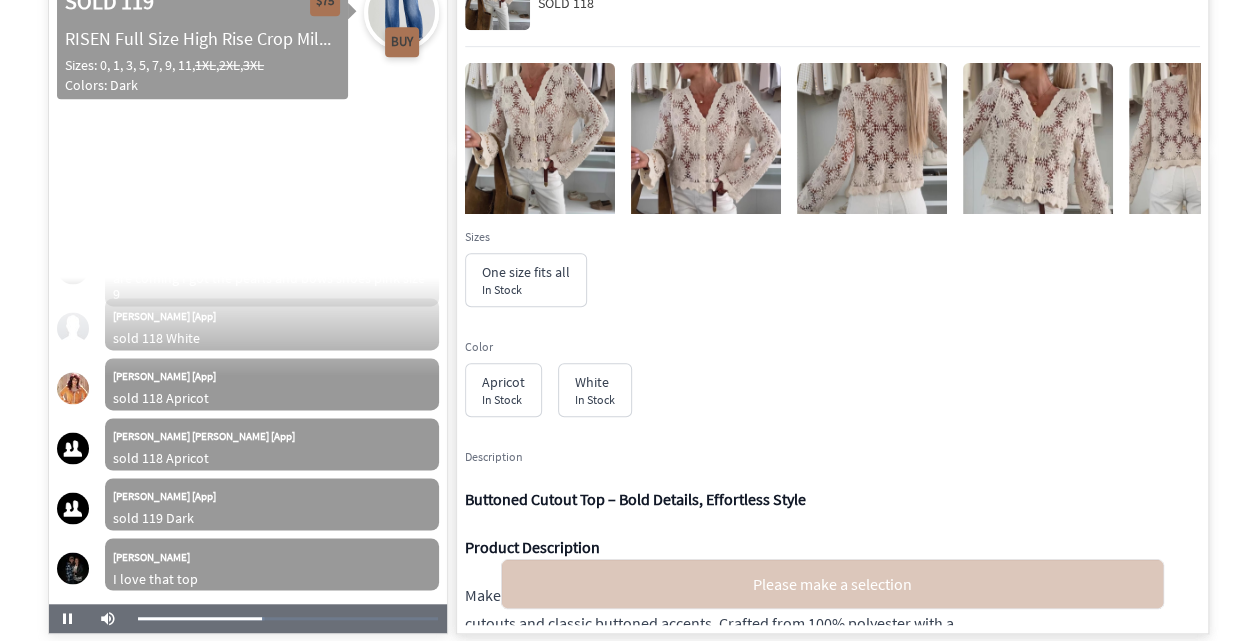 scroll, scrollTop: 24295, scrollLeft: 0, axis: vertical 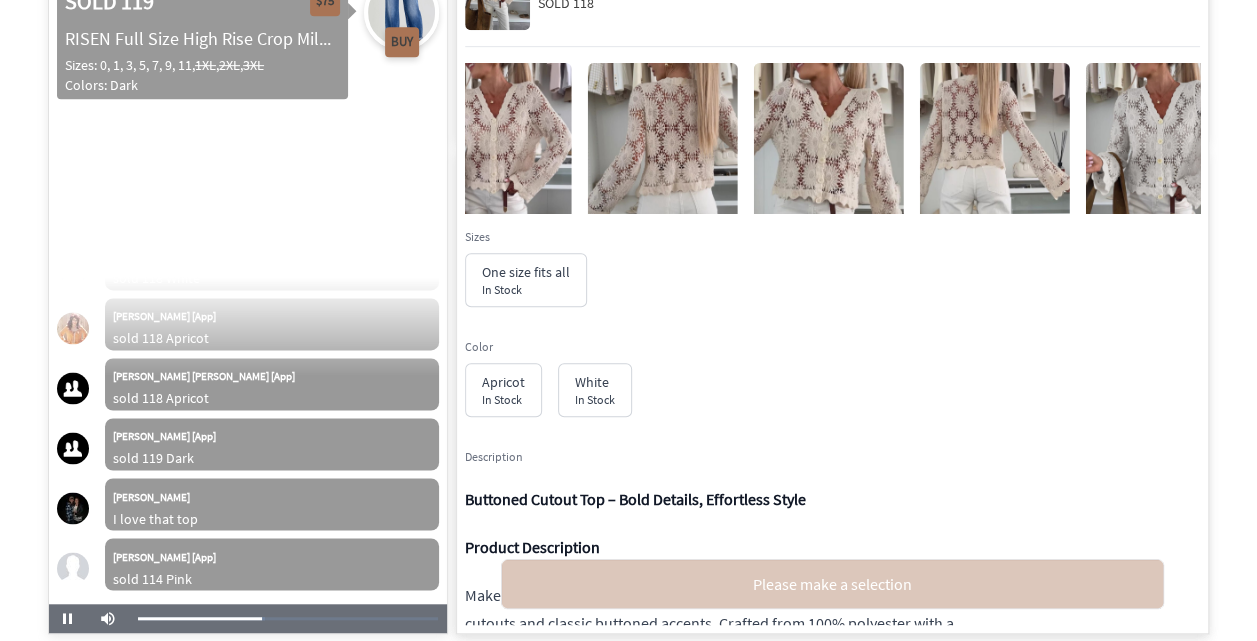 click at bounding box center (623, 138) 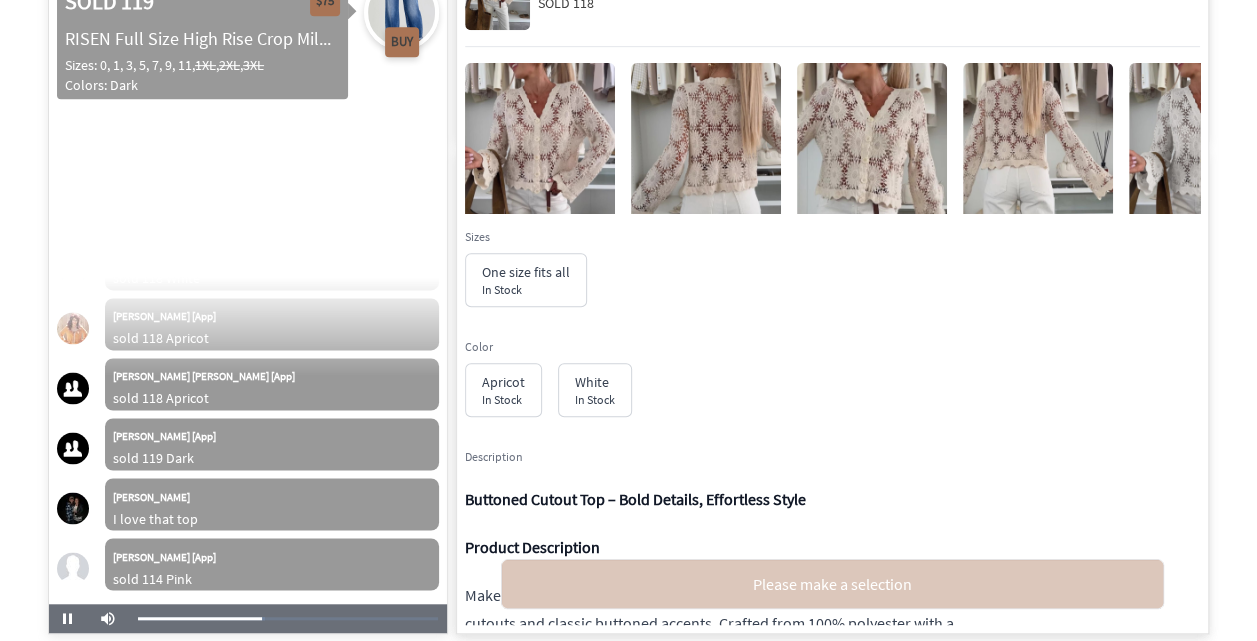 click at bounding box center (872, 163) 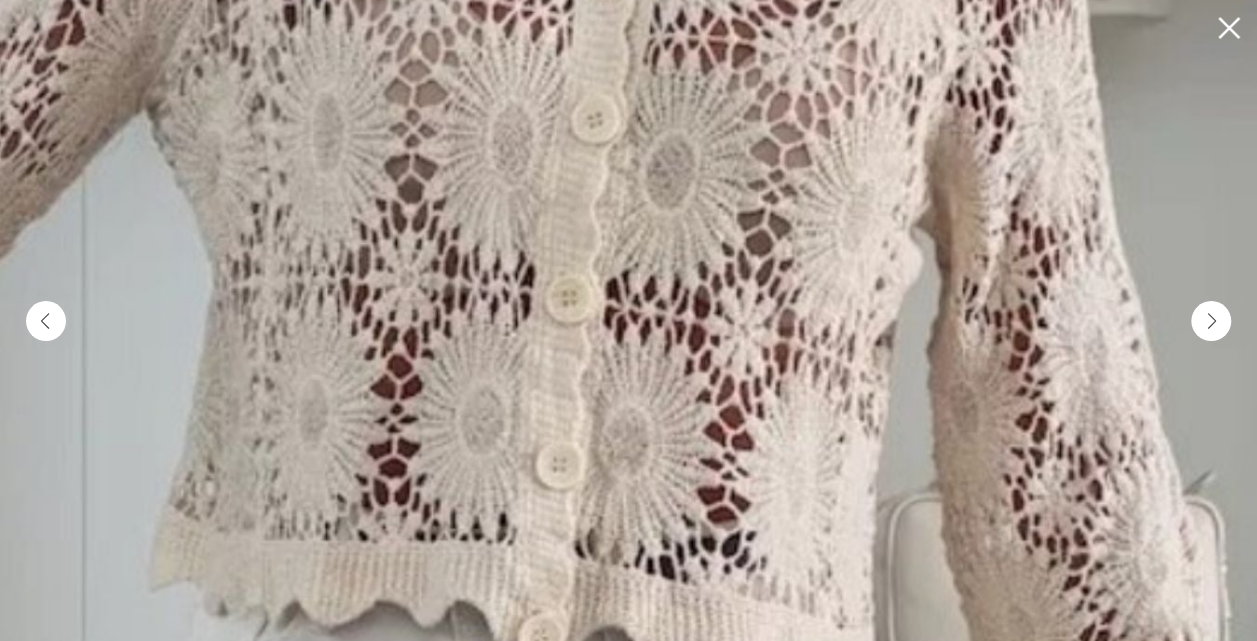 scroll, scrollTop: 24355, scrollLeft: 0, axis: vertical 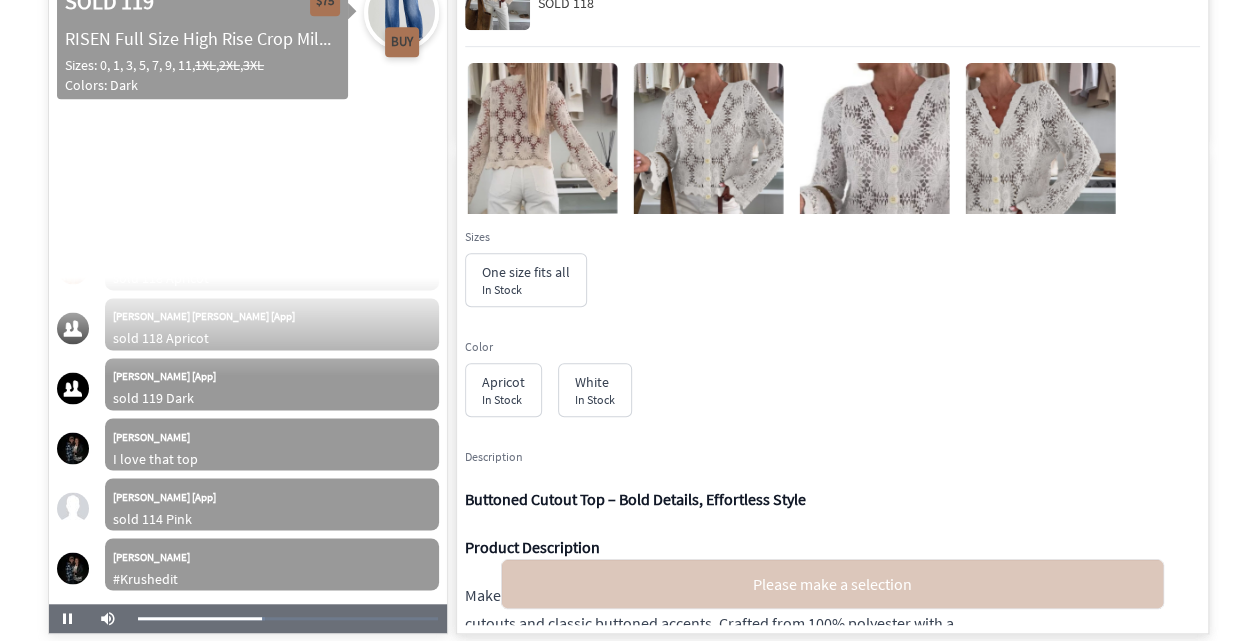 click on "Video Player is loading. Play Video Pause Mute Current Time  49:25 / Duration  1:59:08 Loaded :  42.35% 0:09:29 0:49:25 Stream Type  LIVE Seek to live, currently behind live LIVE   1x Playback Rate Chapters Chapters Descriptions descriptions off , selected Captions captions settings , opens captions settings dialog captions off , selected Audio Track default , selected This is a modal window. Beginning of dialog window. Escape will cancel and close the window. Text Color White Black [PERSON_NAME] Blue Yellow Magenta Cyan Transparency Opaque Semi-Transparent Background Color Black White [PERSON_NAME] Blue Yellow Magenta Cyan Transparency Opaque Semi-Transparent Transparent Window Color Black White [PERSON_NAME] Blue Yellow Magenta Cyan Transparency Transparent Semi-Transparent Opaque Font Size 50% 75% 100% 125% 150% 175% 200% 300% 400% Text Edge Style None Raised Depressed Uniform Dropshadow Font Family Proportional Sans-Serif Monospace Sans-Serif Proportional Serif Monospace Serif Casual Script Small Caps Reset Done" at bounding box center [628, 276] 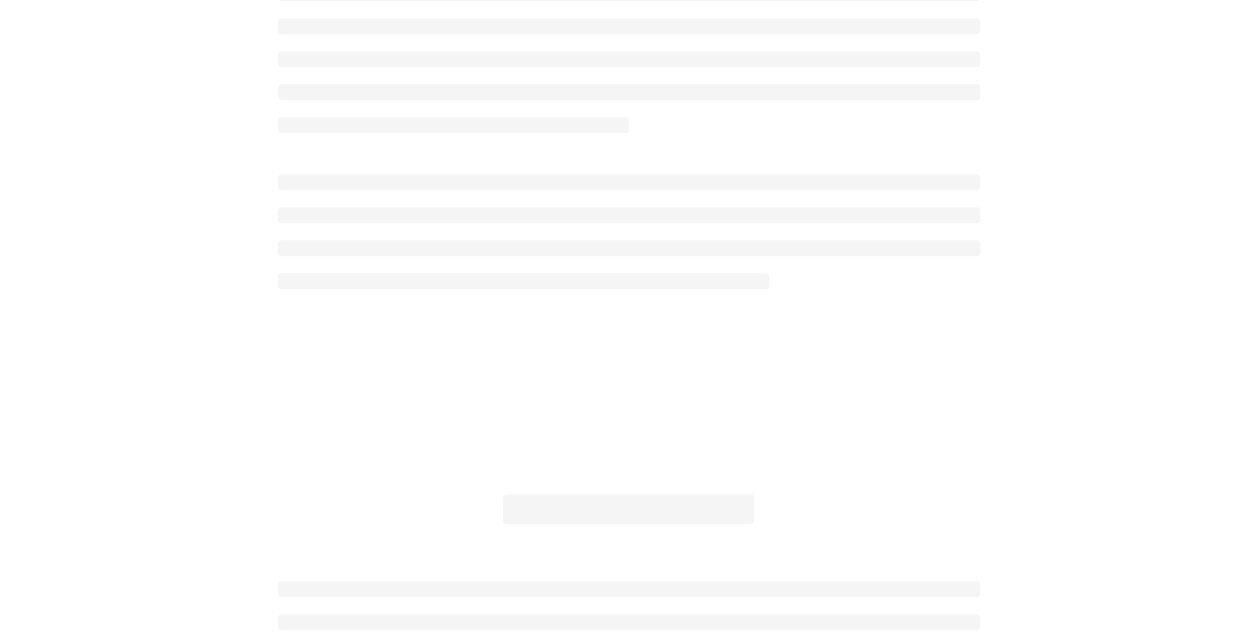 scroll, scrollTop: 1408, scrollLeft: 0, axis: vertical 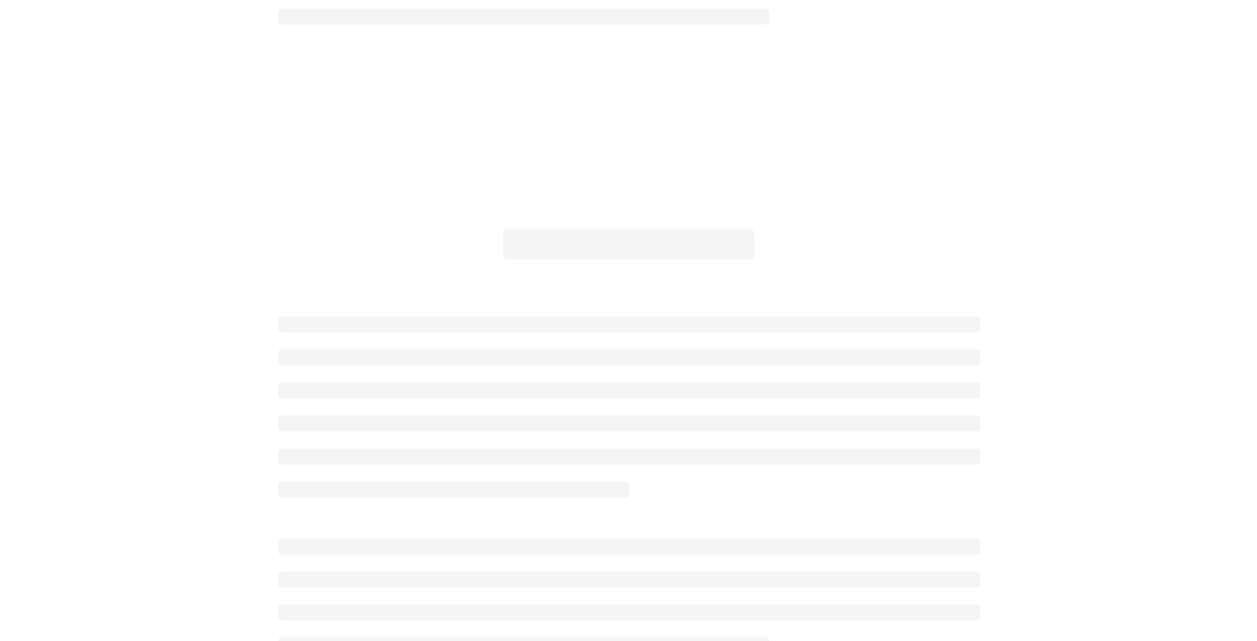 select on "412641" 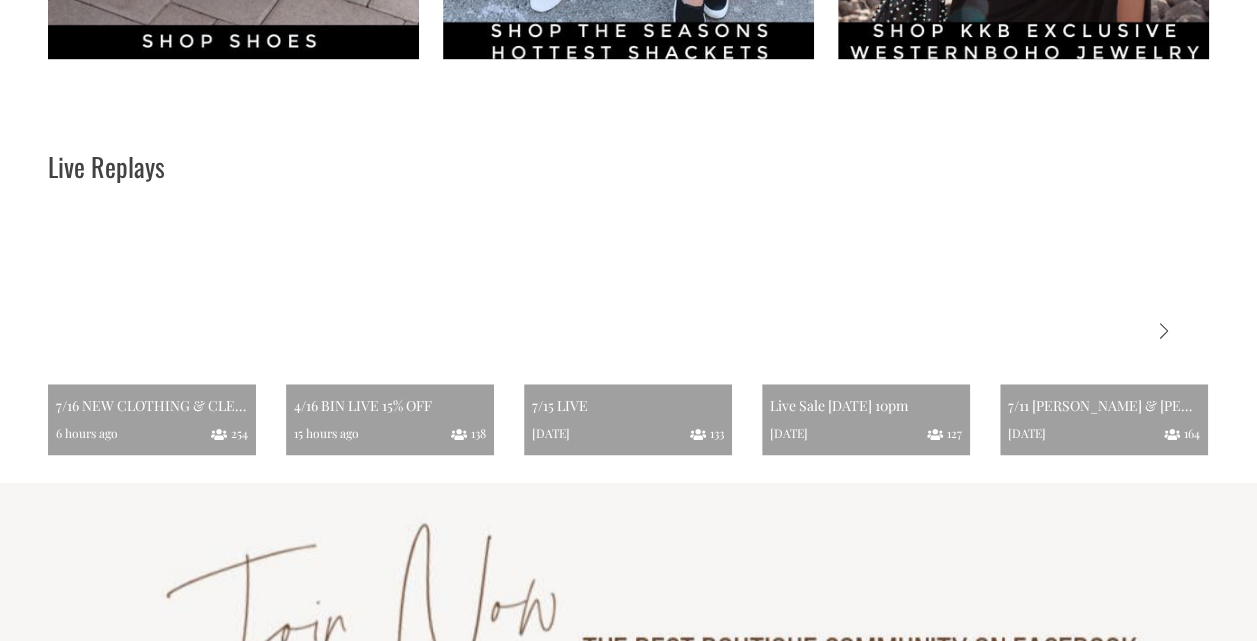 select on "412641" 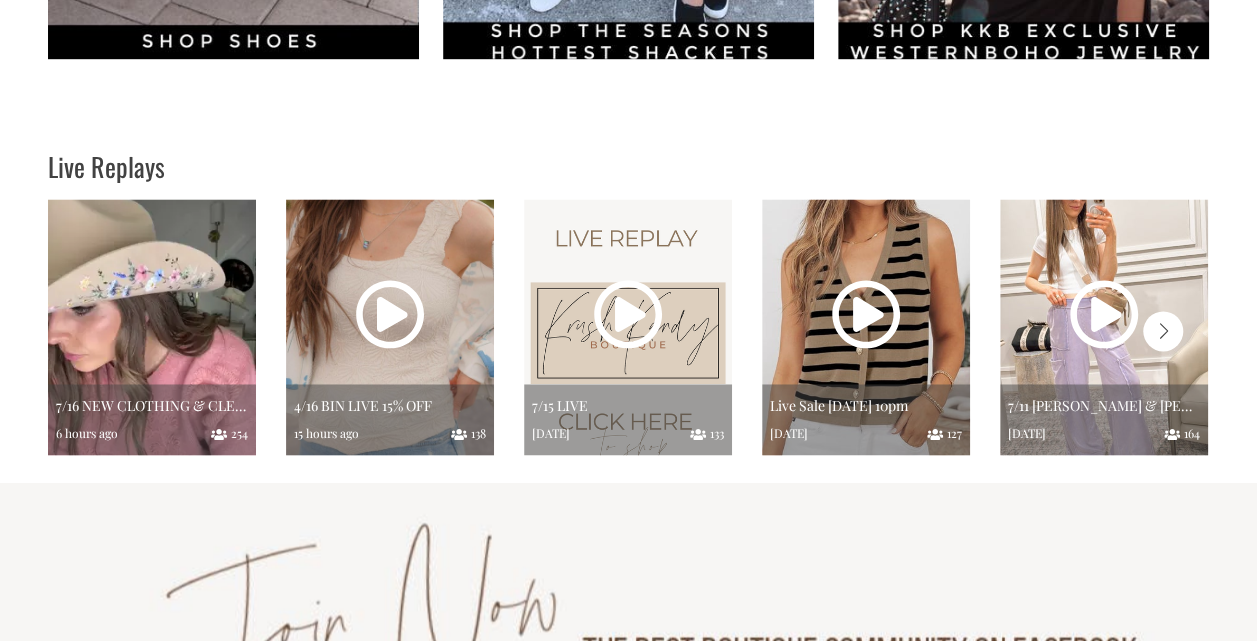 click at bounding box center [152, 327] 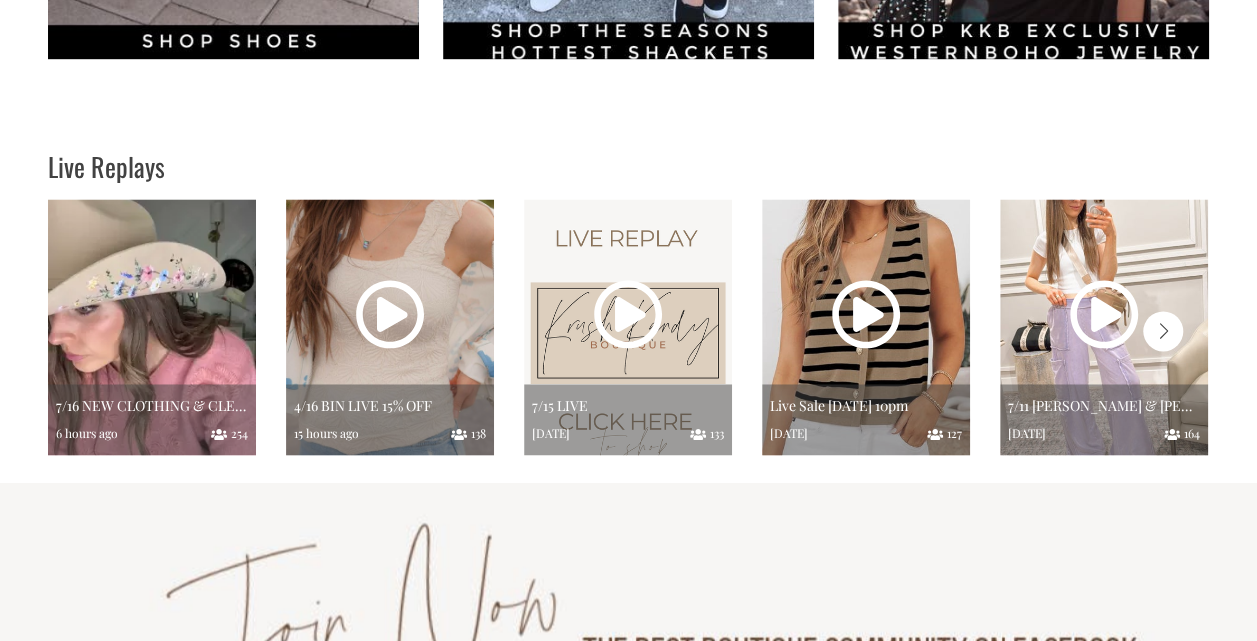 select on "412641" 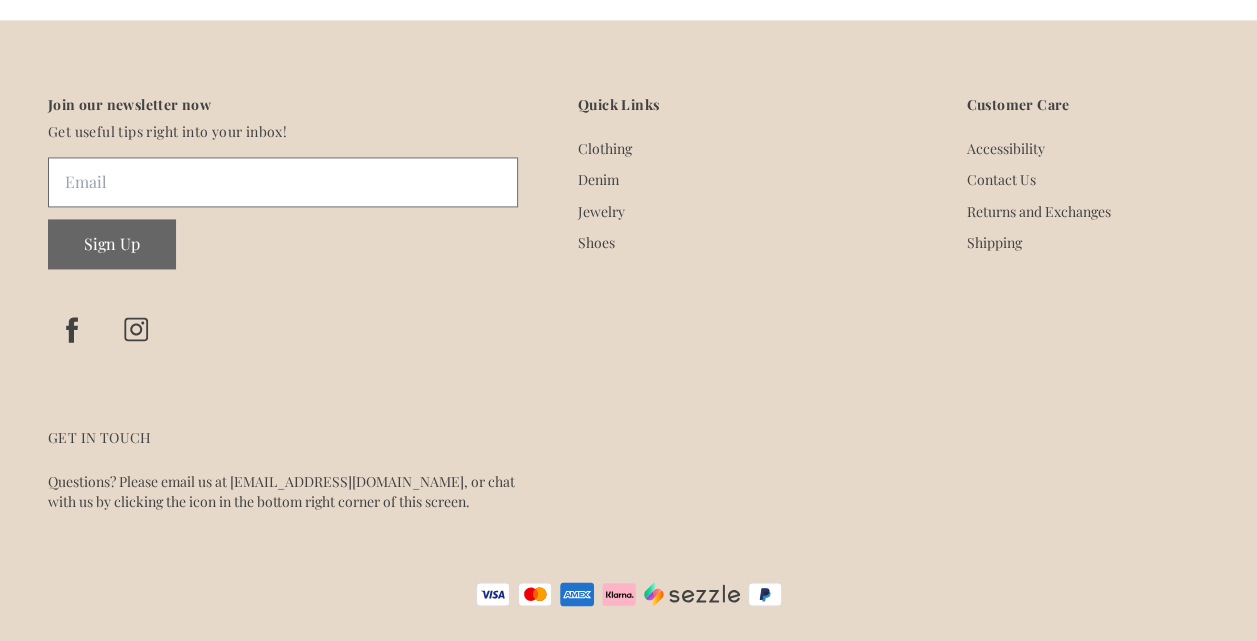 scroll, scrollTop: 0, scrollLeft: 0, axis: both 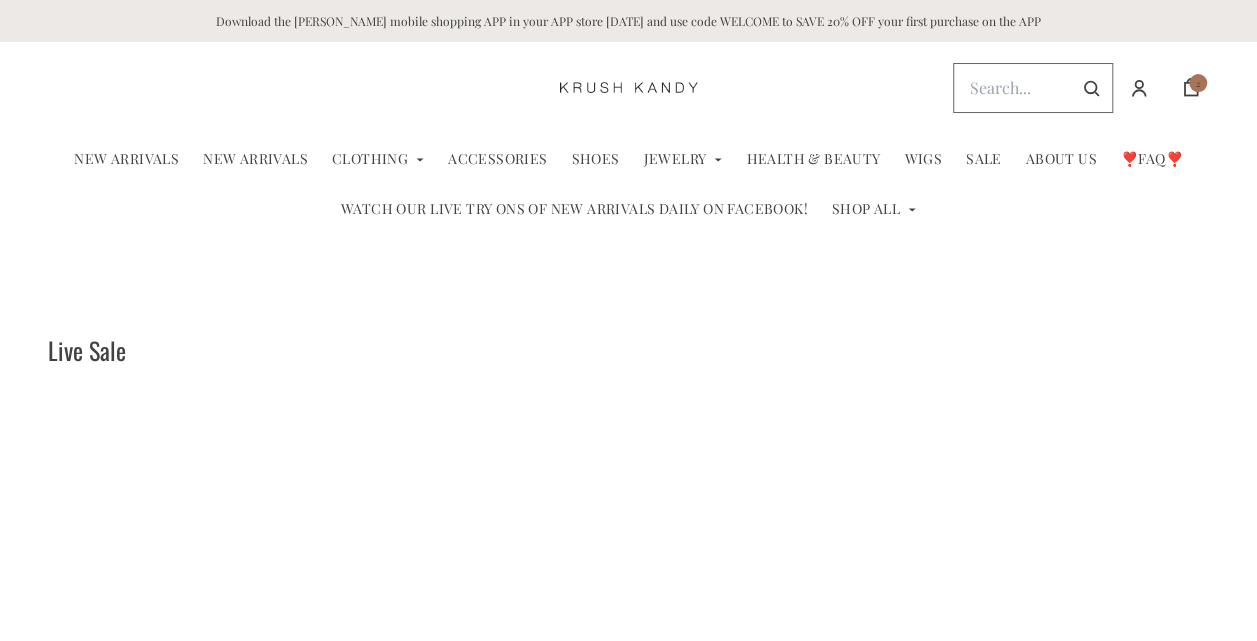 select on "412641" 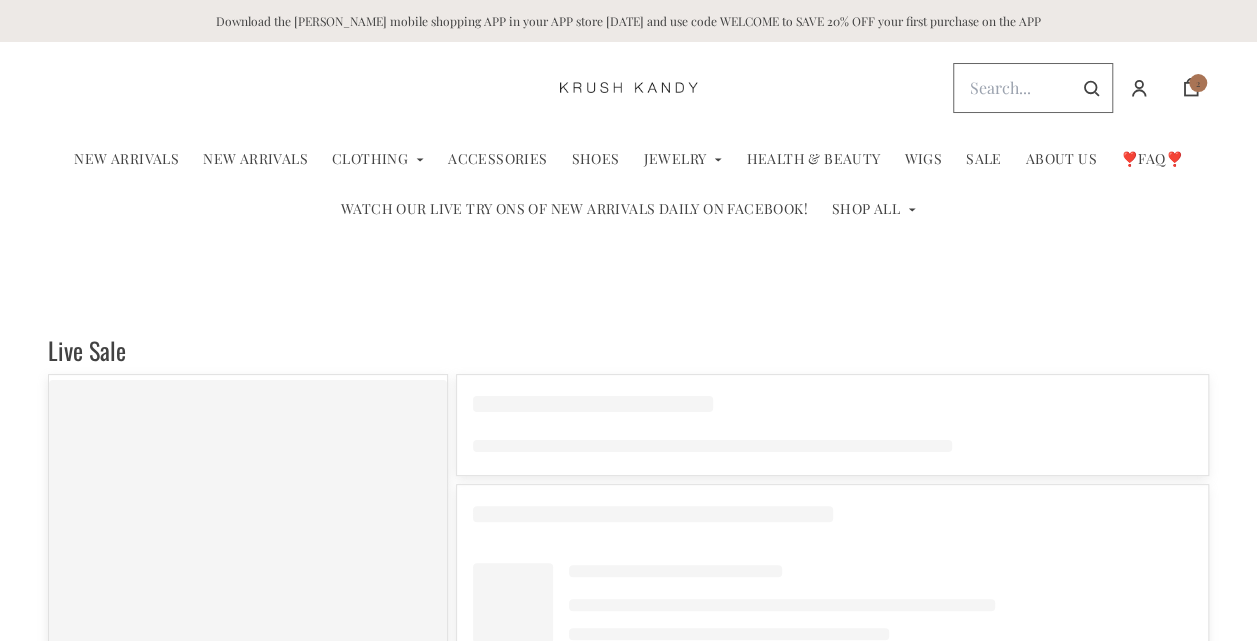 select on "412641" 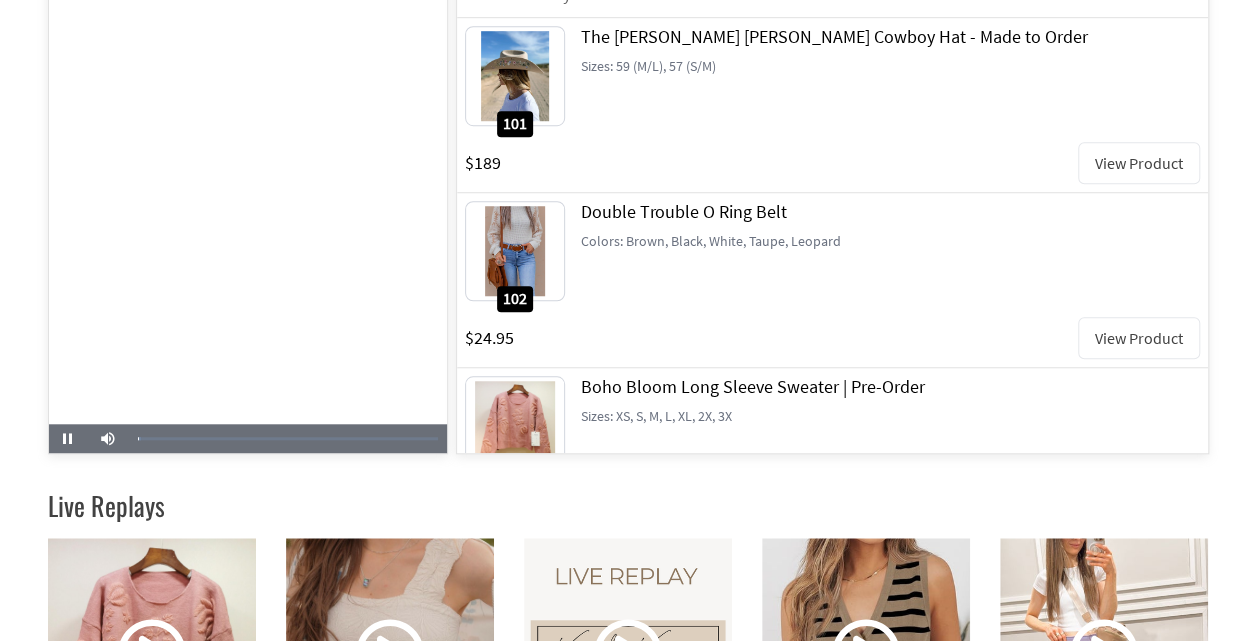 scroll, scrollTop: 698, scrollLeft: 0, axis: vertical 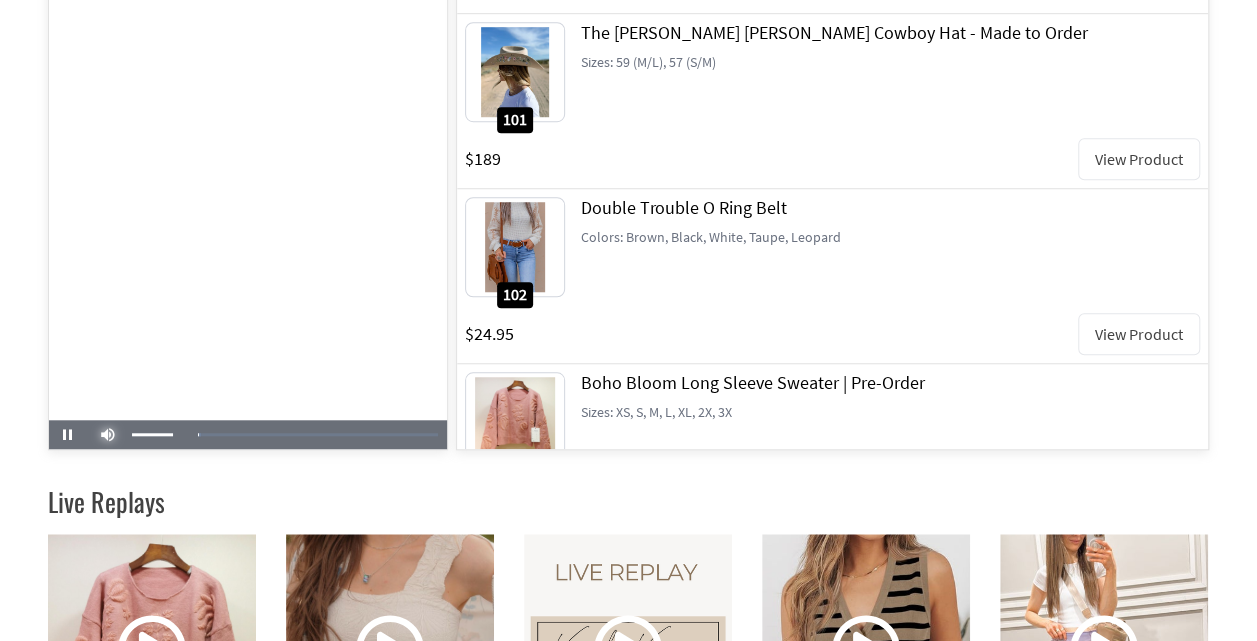click at bounding box center (108, 435) 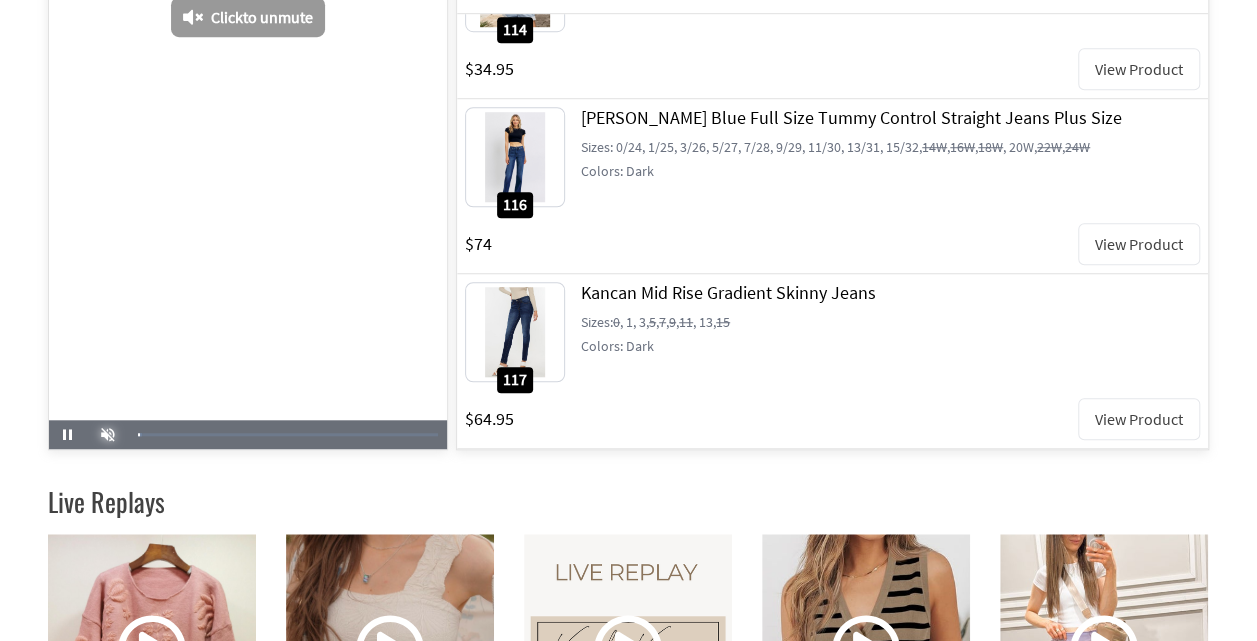 scroll, scrollTop: 2959, scrollLeft: 0, axis: vertical 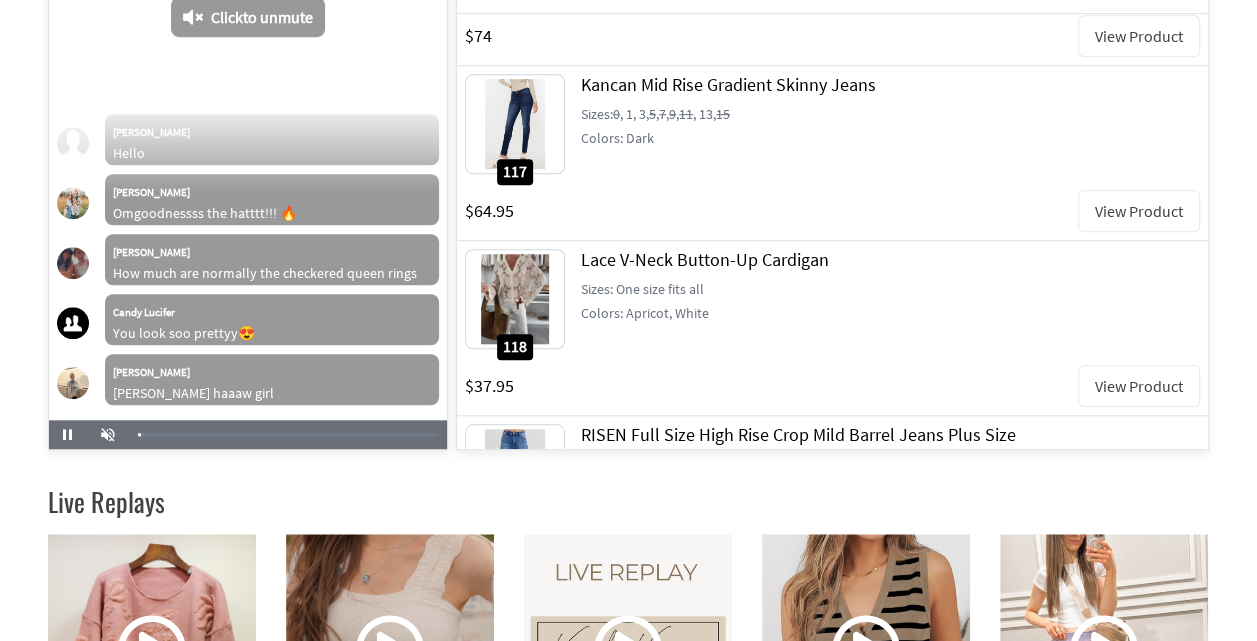 click on "View Product" at bounding box center (1139, 386) 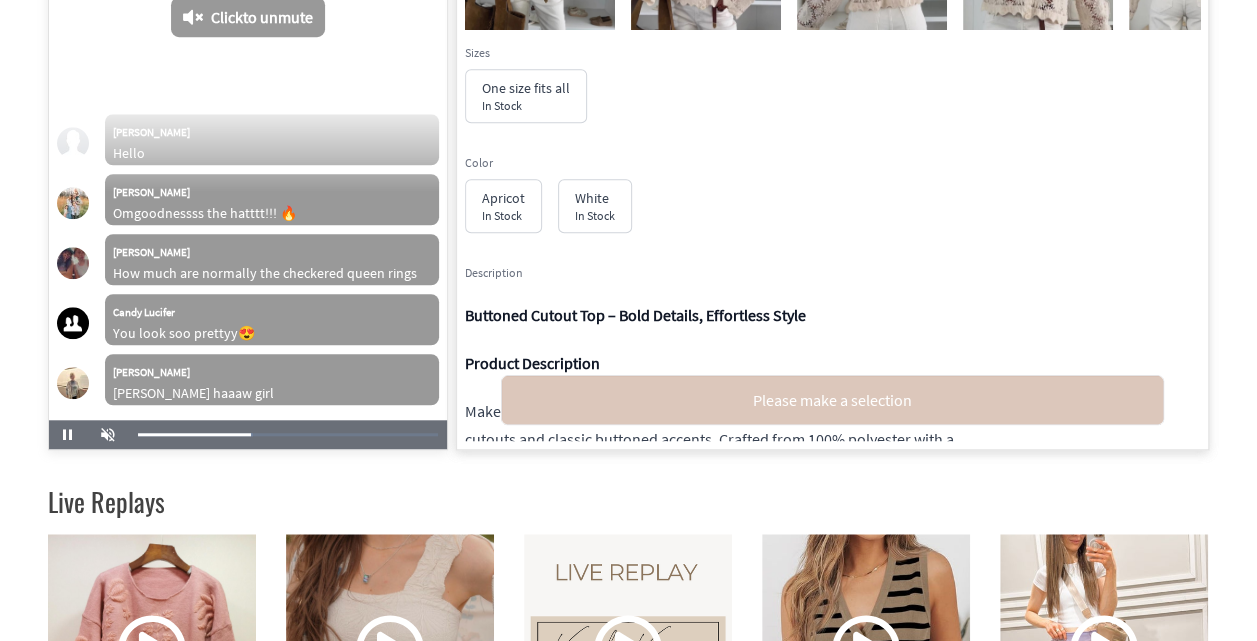 scroll, scrollTop: 19605, scrollLeft: 0, axis: vertical 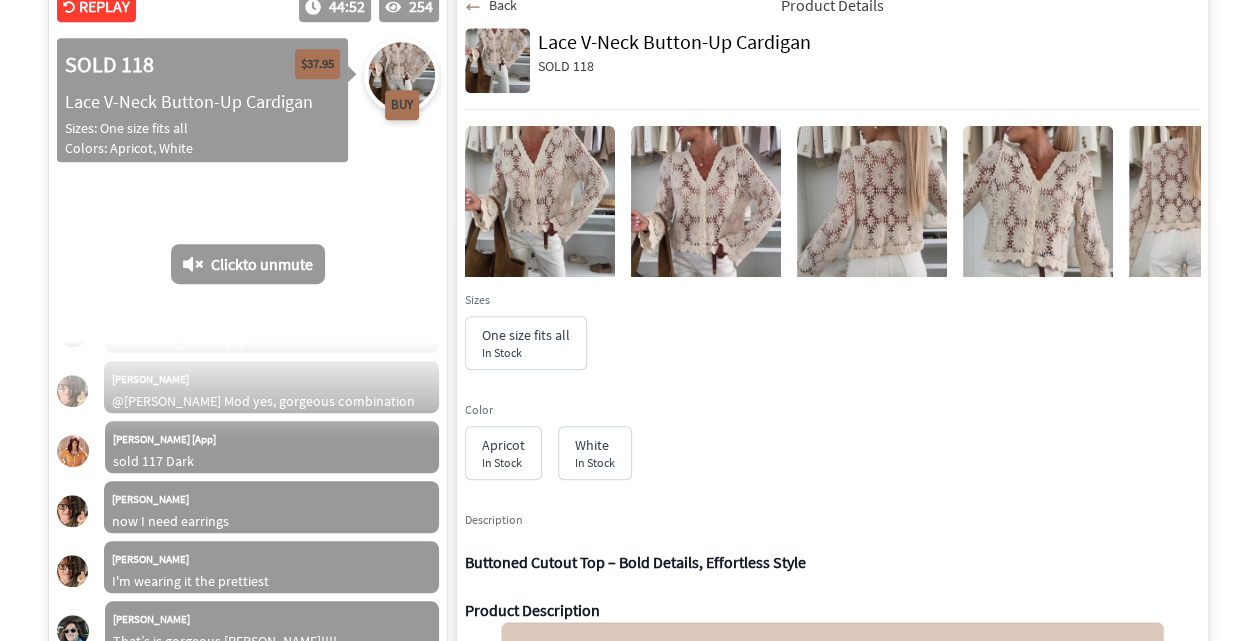 click on "Back" at bounding box center [503, 5] 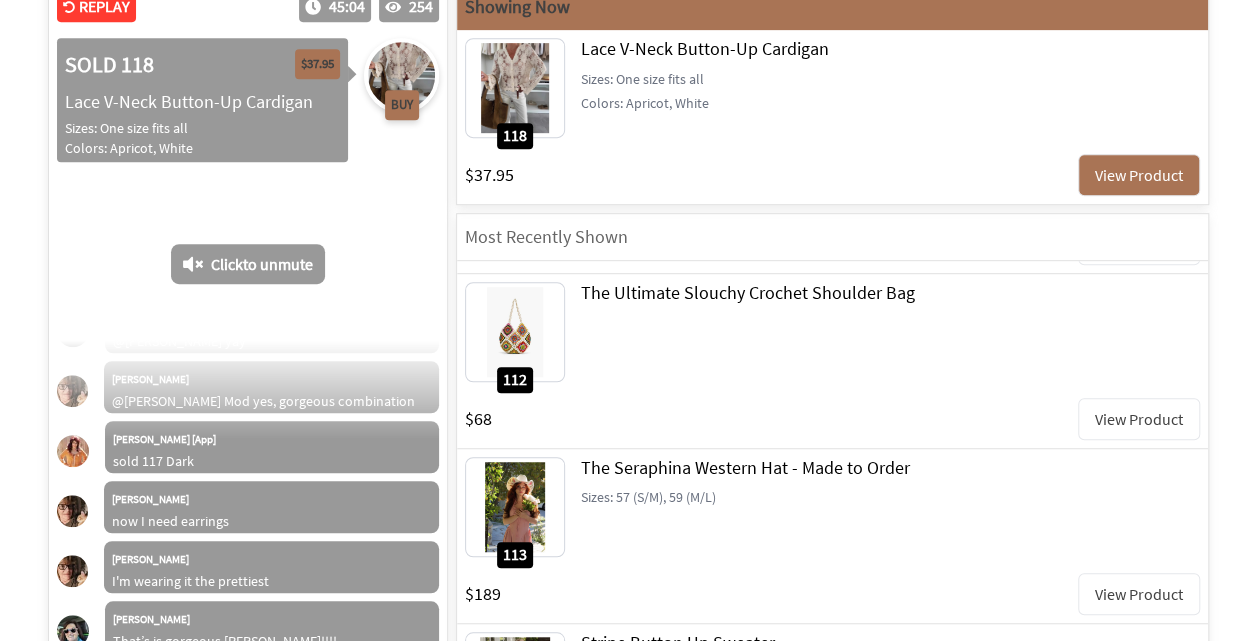 scroll, scrollTop: 2345, scrollLeft: 0, axis: vertical 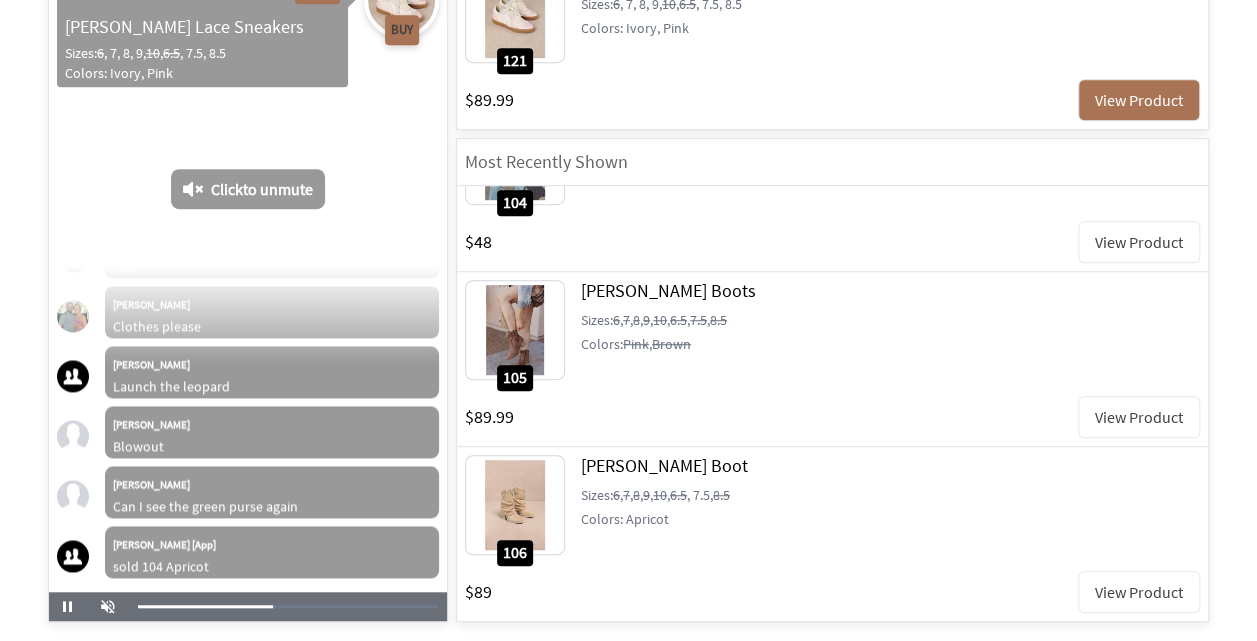 click on "View Product" at bounding box center [1139, 592] 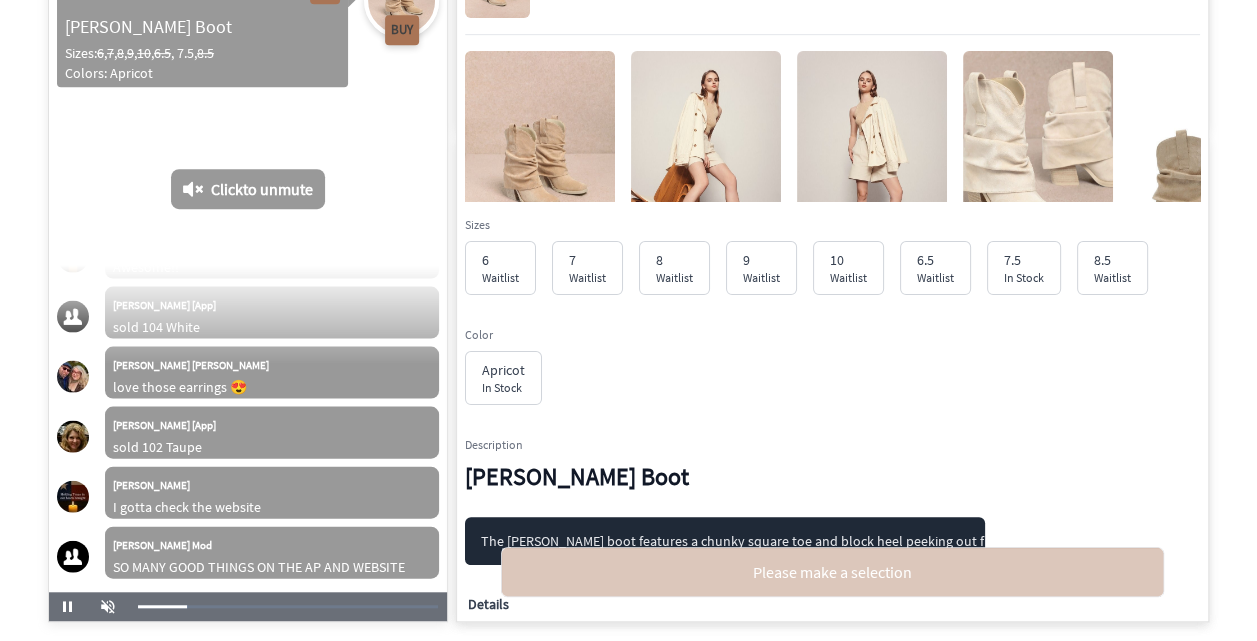 scroll, scrollTop: 9731, scrollLeft: 0, axis: vertical 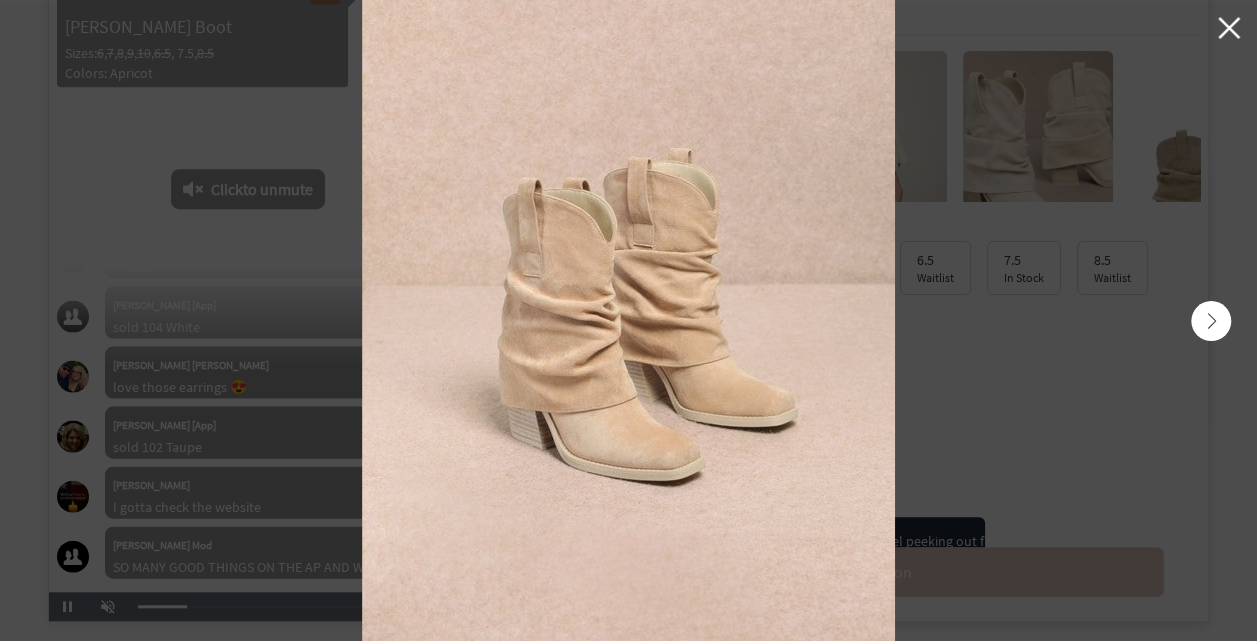 click at bounding box center [628, 321] 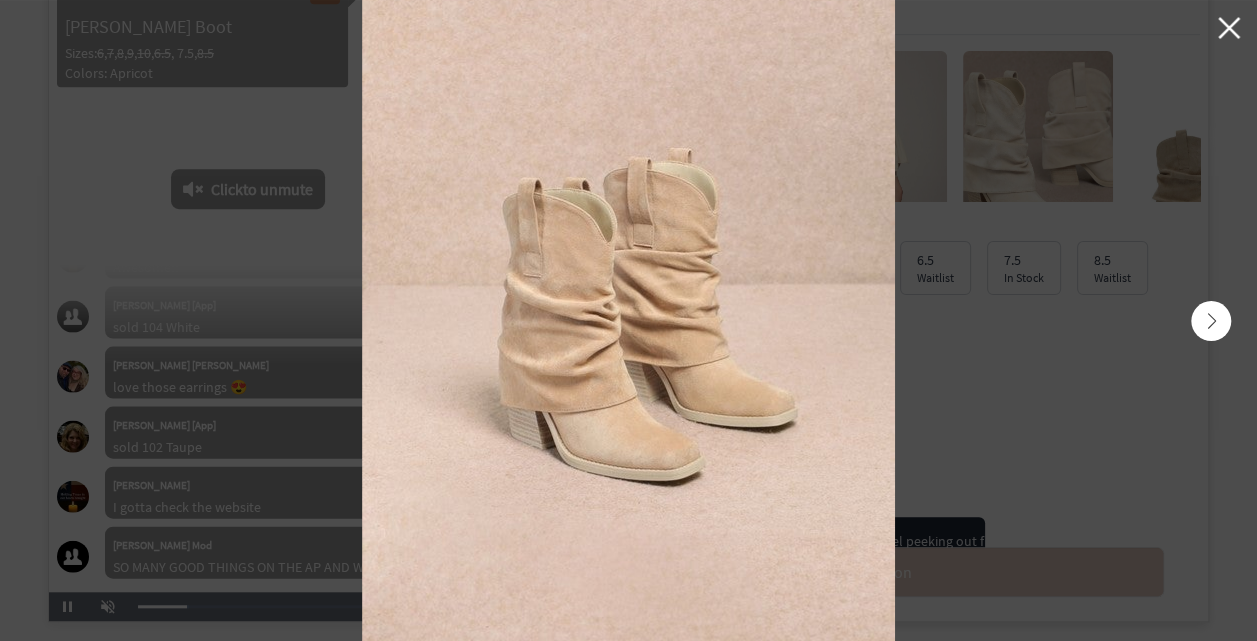click 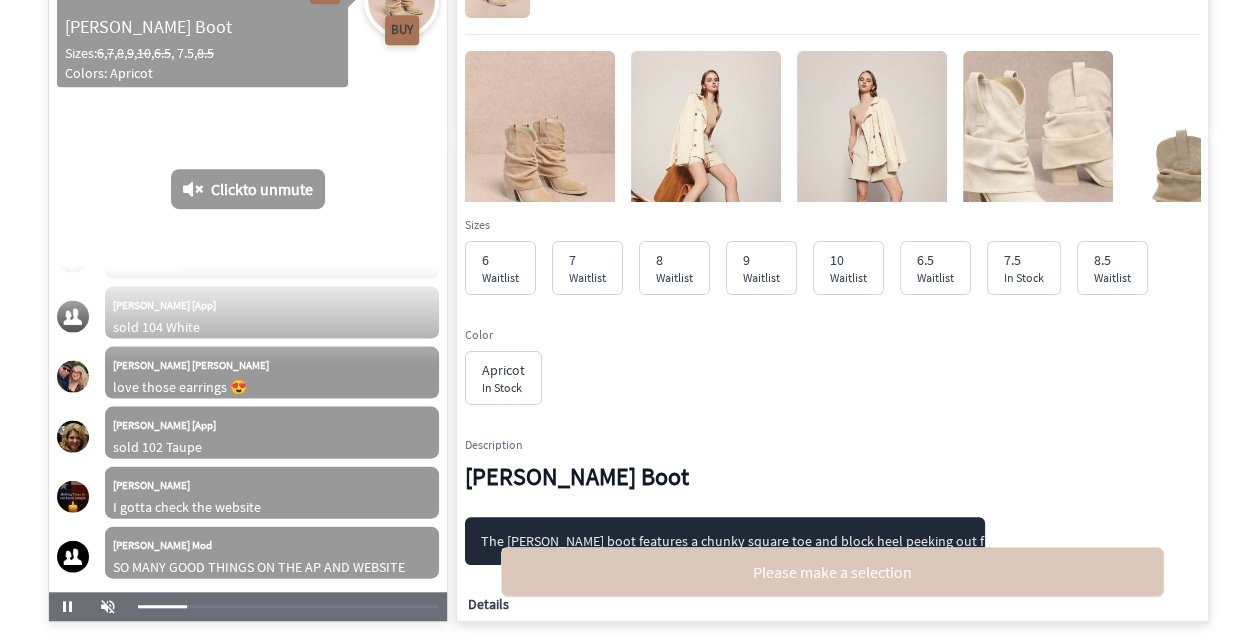 scroll, scrollTop: 9791, scrollLeft: 0, axis: vertical 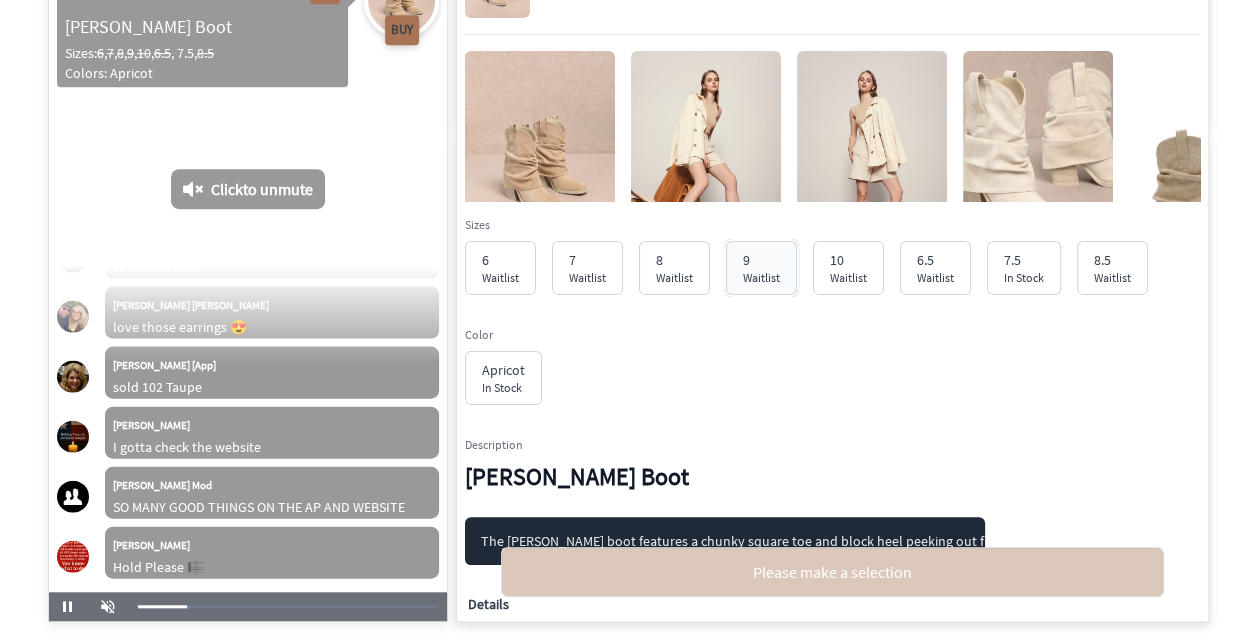 click on "9" at bounding box center [761, 260] 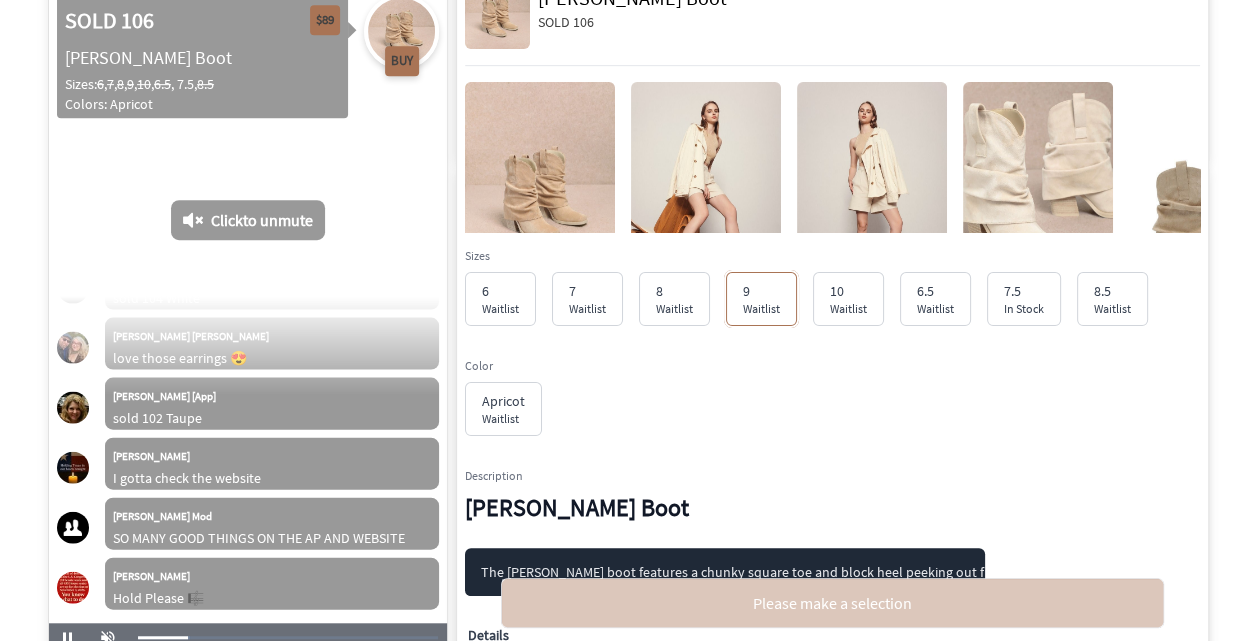 scroll, scrollTop: 500, scrollLeft: 0, axis: vertical 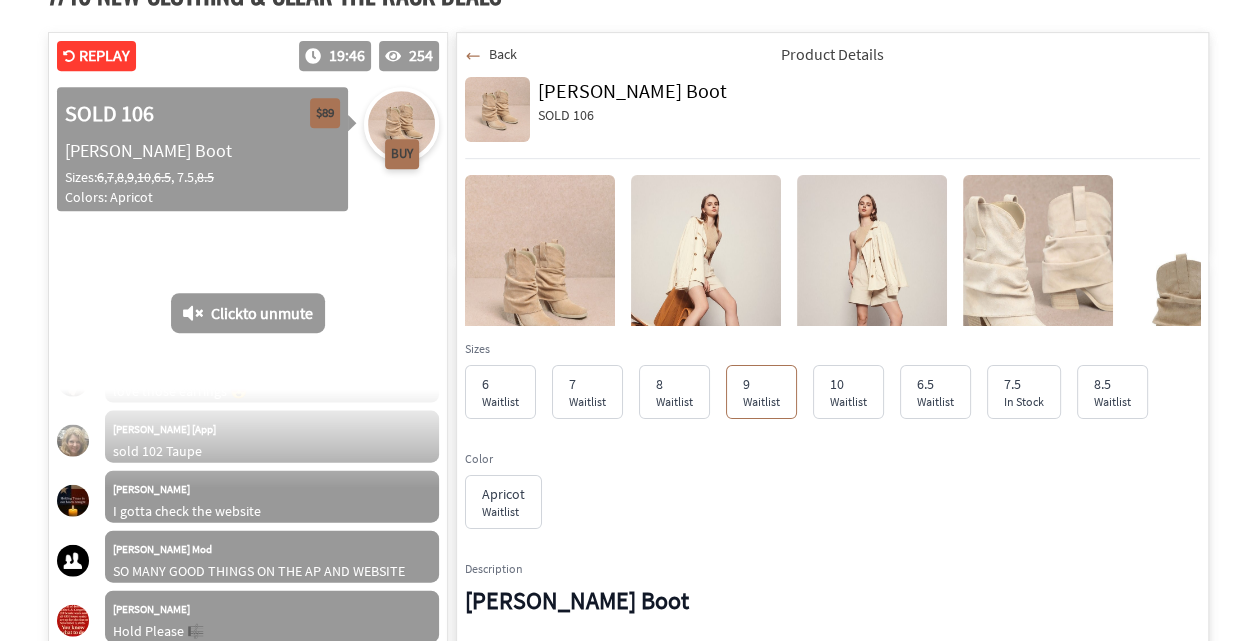 click on "Back" at bounding box center [491, 54] 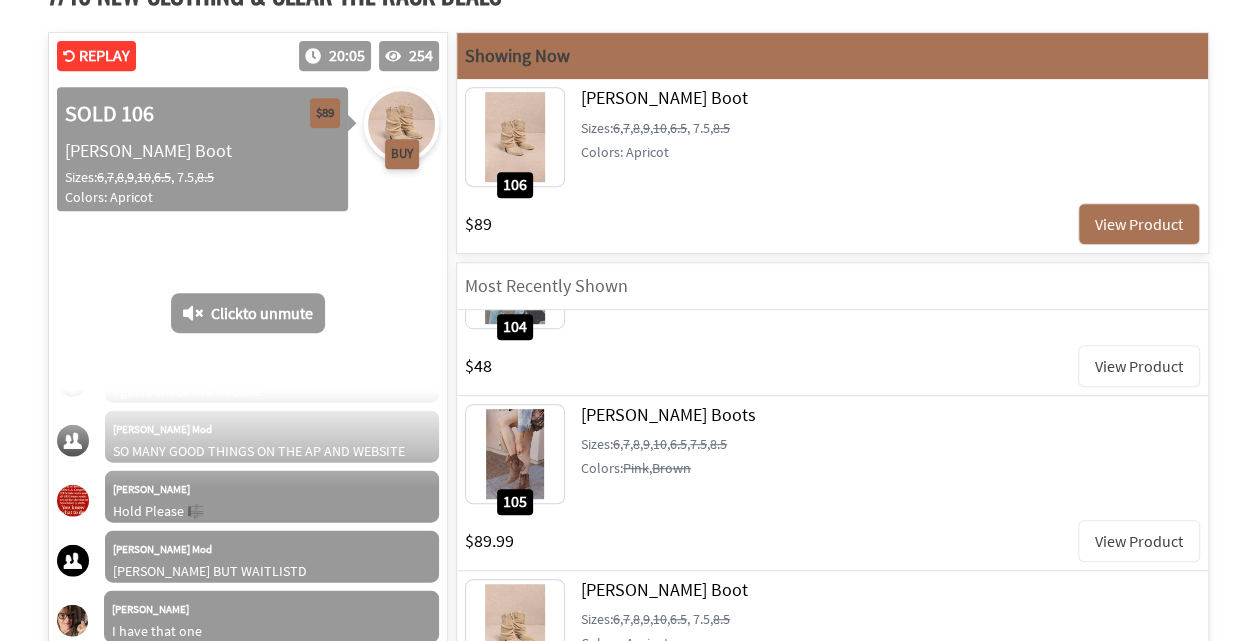 scroll, scrollTop: 10031, scrollLeft: 0, axis: vertical 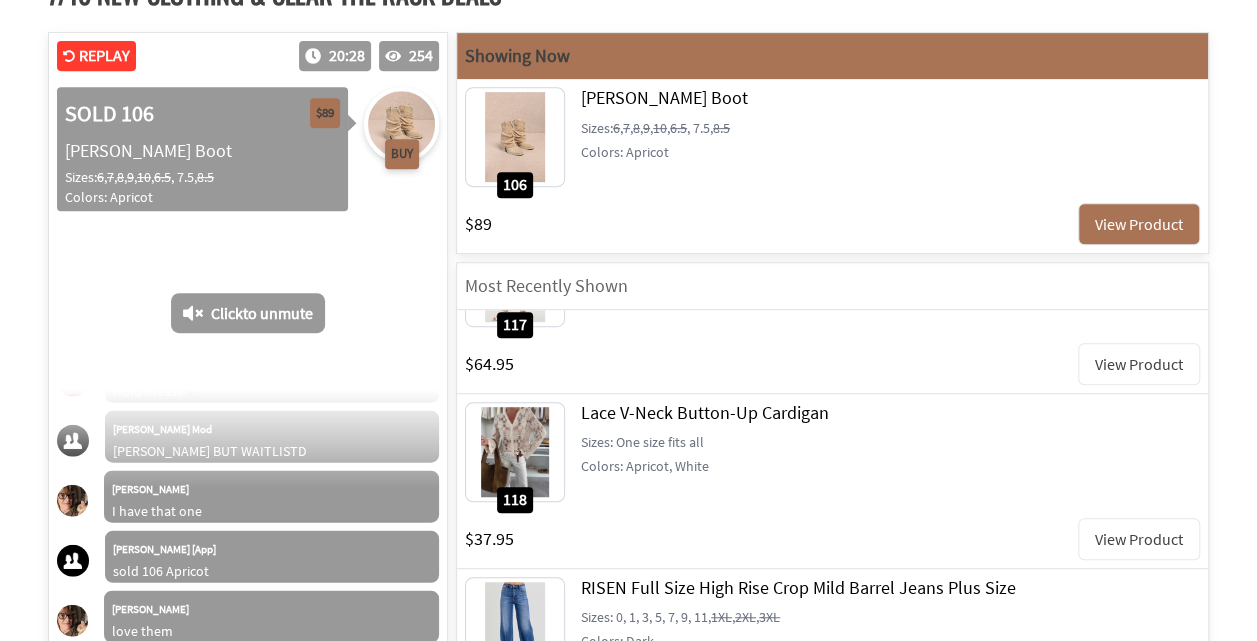 click on "View Product" at bounding box center (1139, 539) 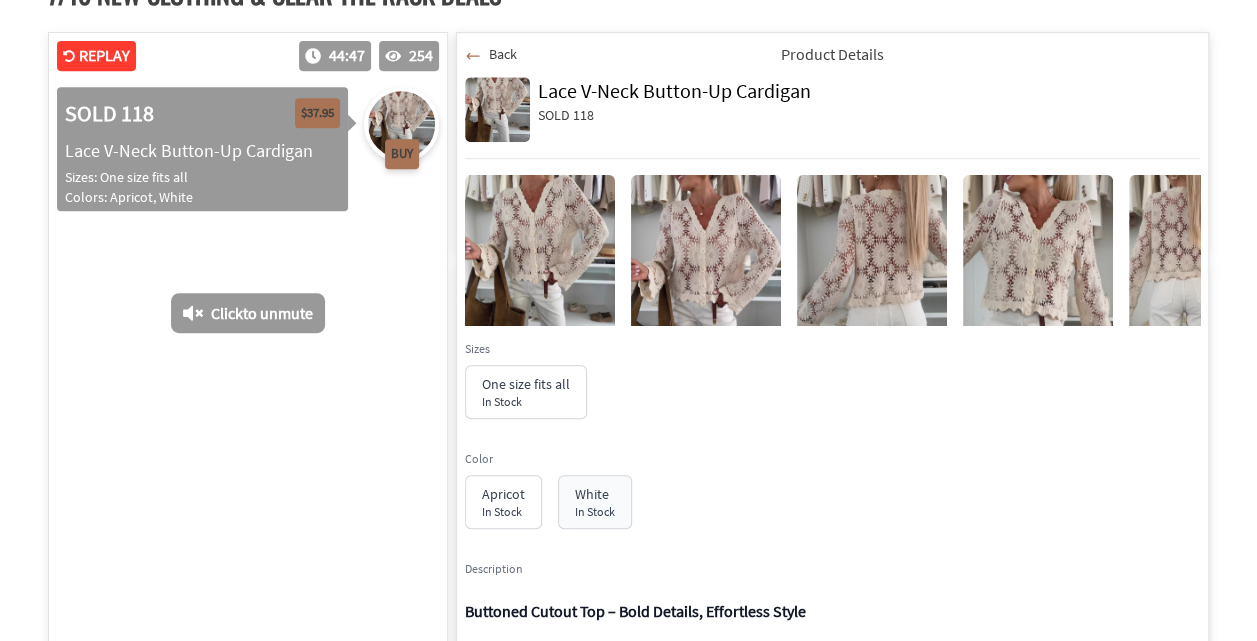 scroll, scrollTop: 21193, scrollLeft: 0, axis: vertical 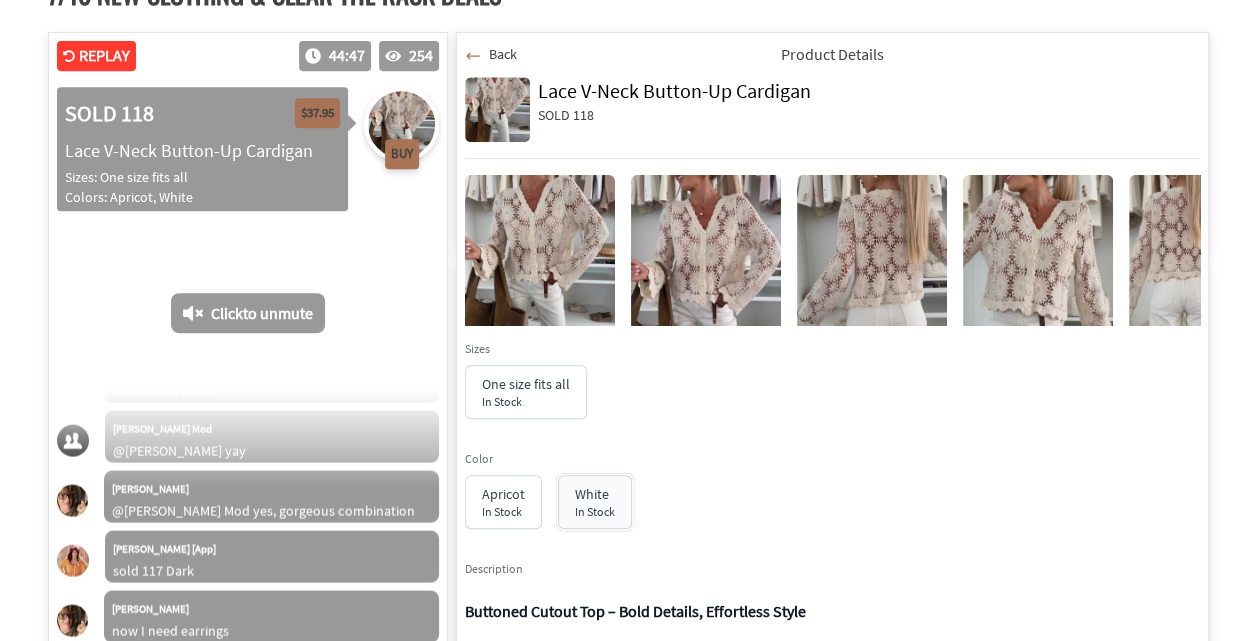 click on "White" at bounding box center (595, 494) 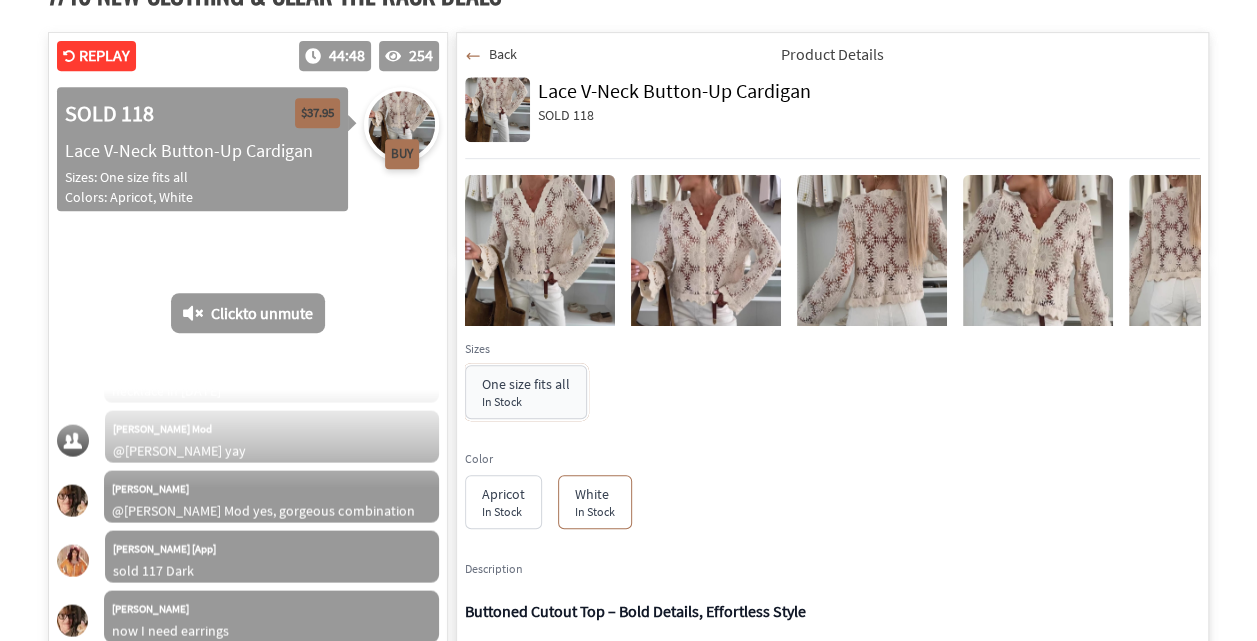 click on "One size fits all" at bounding box center [526, 384] 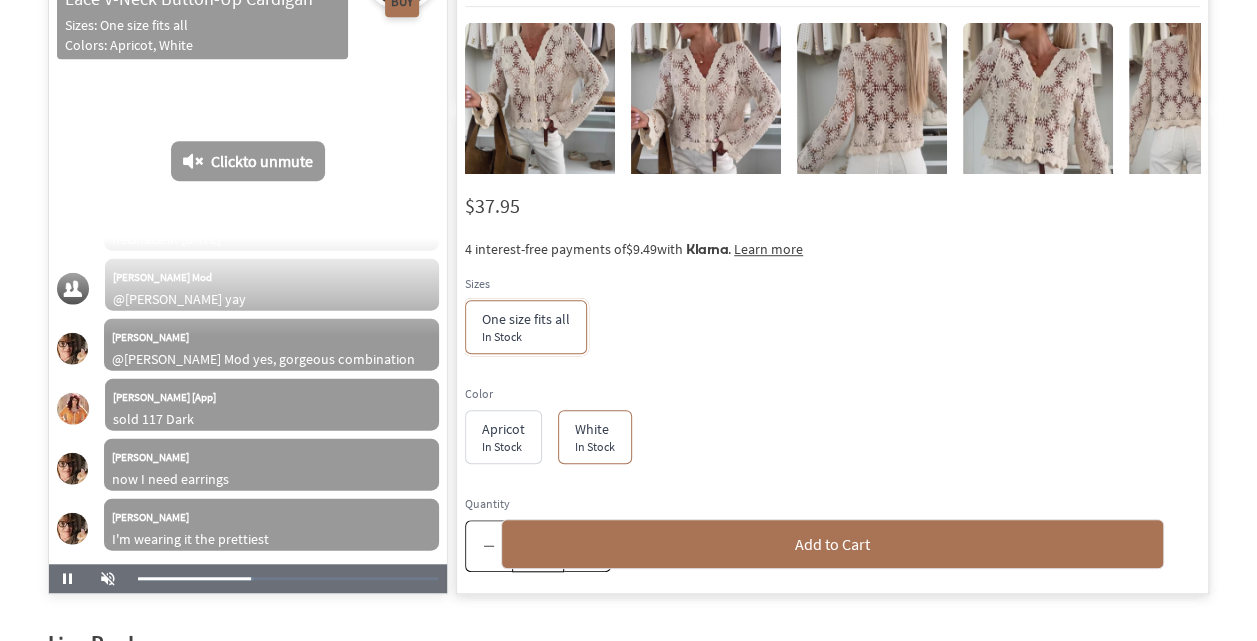 scroll, scrollTop: 627, scrollLeft: 0, axis: vertical 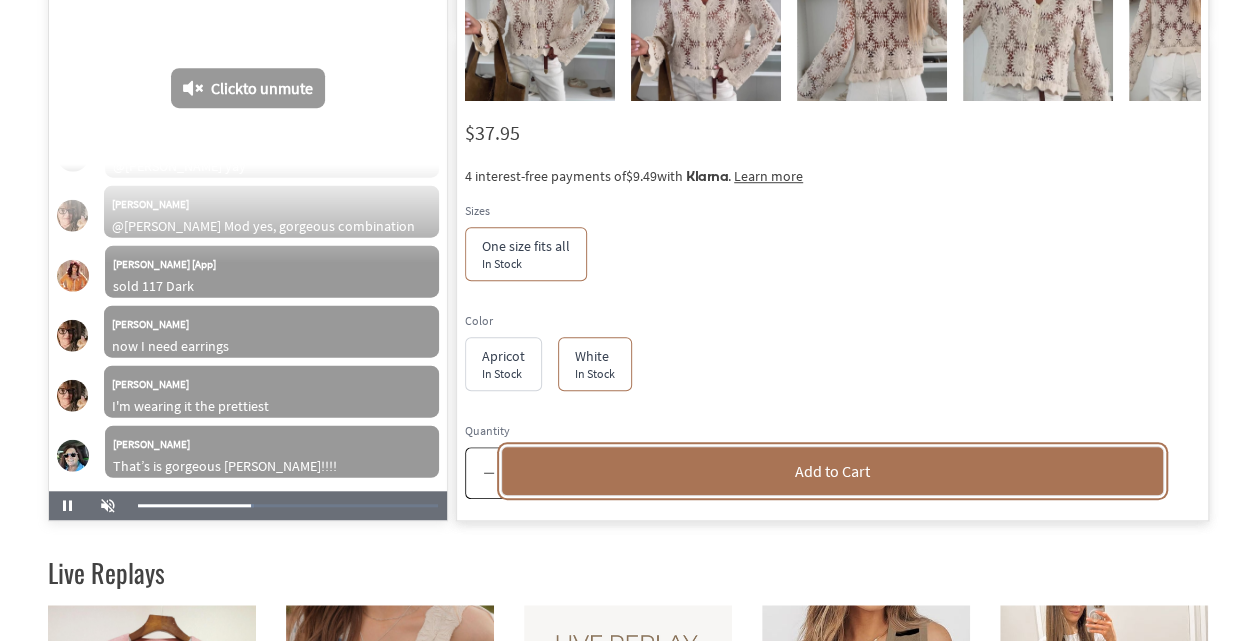 click on "Add to Cart" at bounding box center [832, 471] 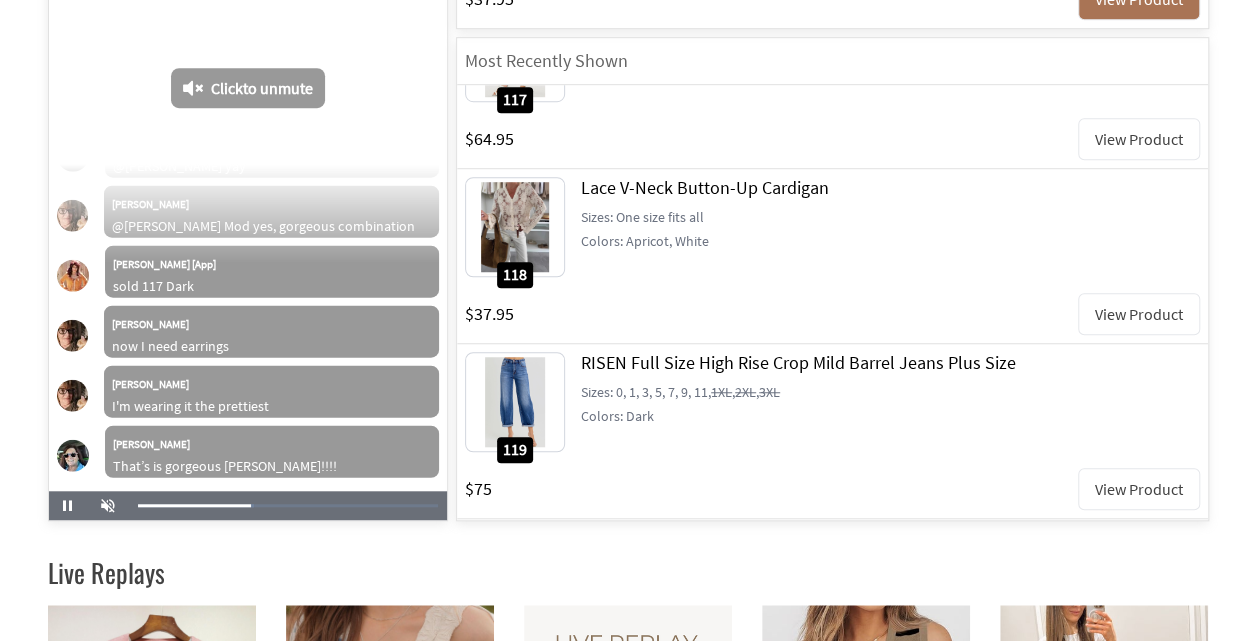 select on "412641" 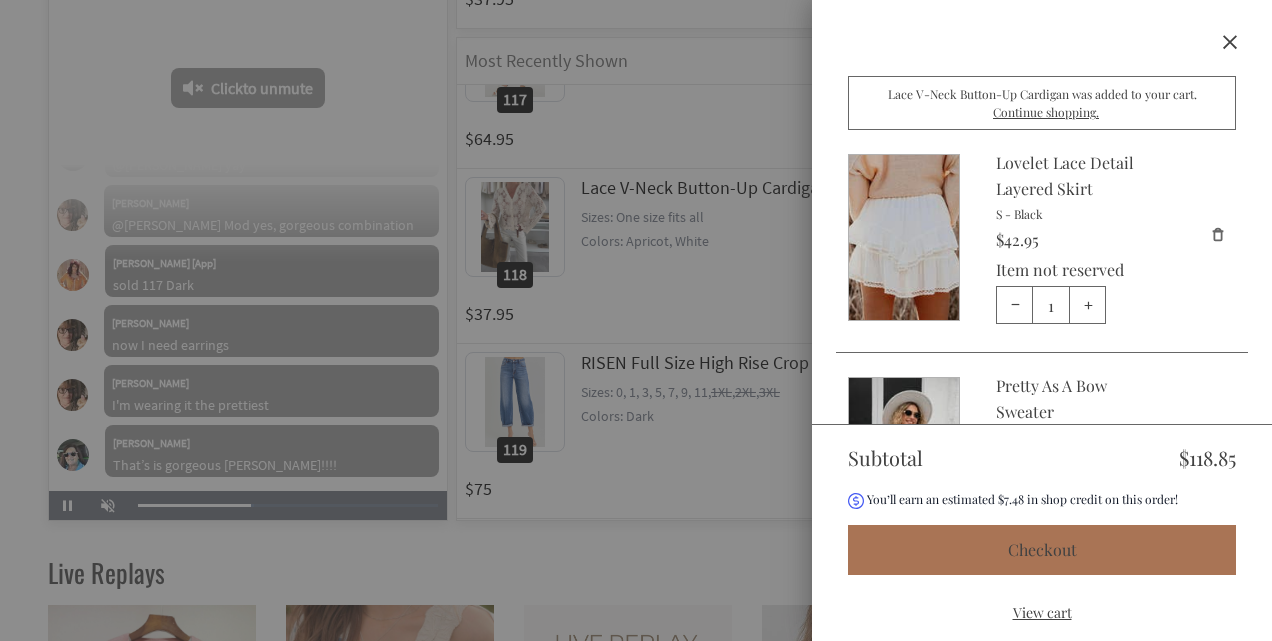select on "412641" 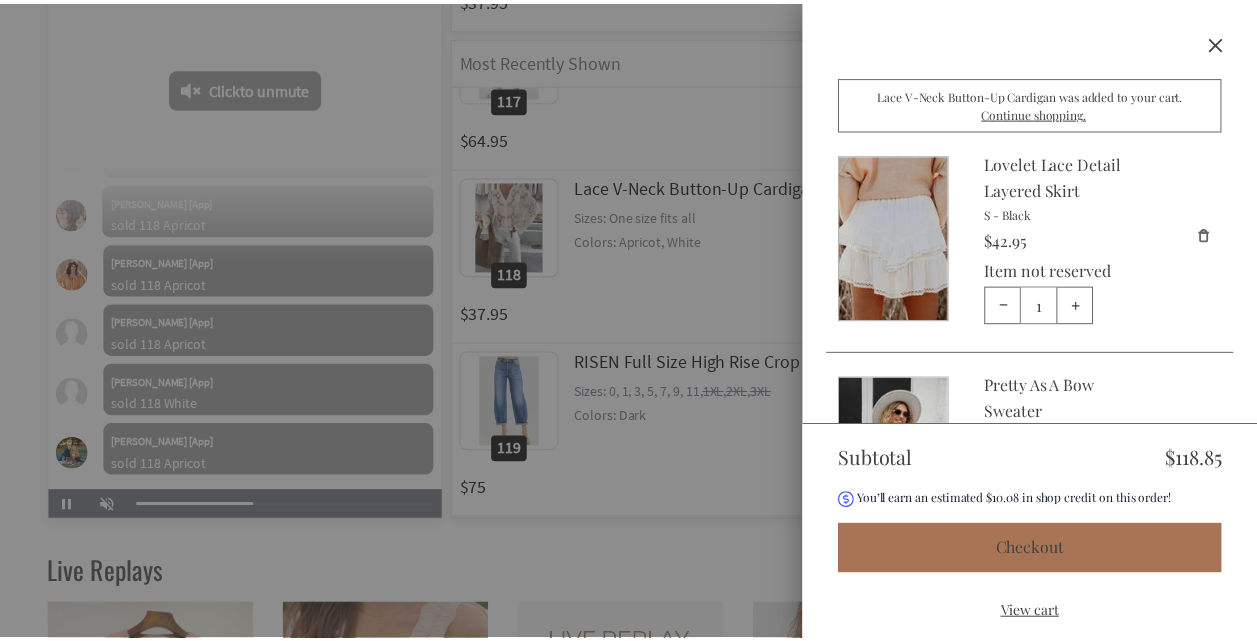 scroll, scrollTop: 22093, scrollLeft: 0, axis: vertical 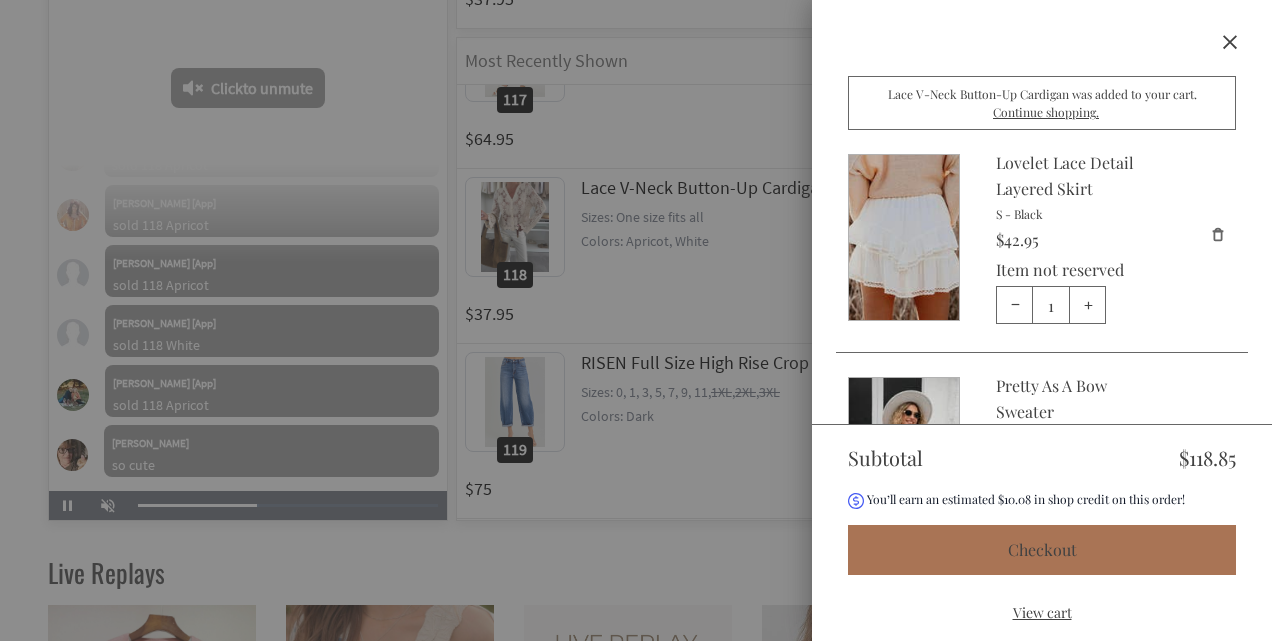 click on "Close" 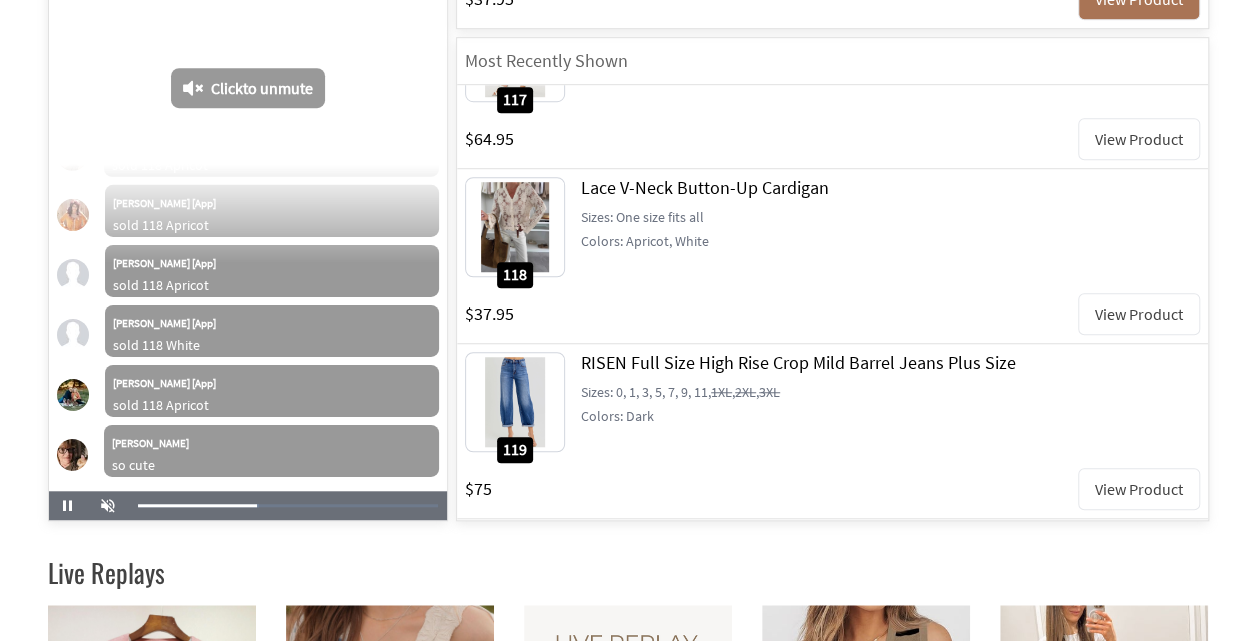 select on "412641" 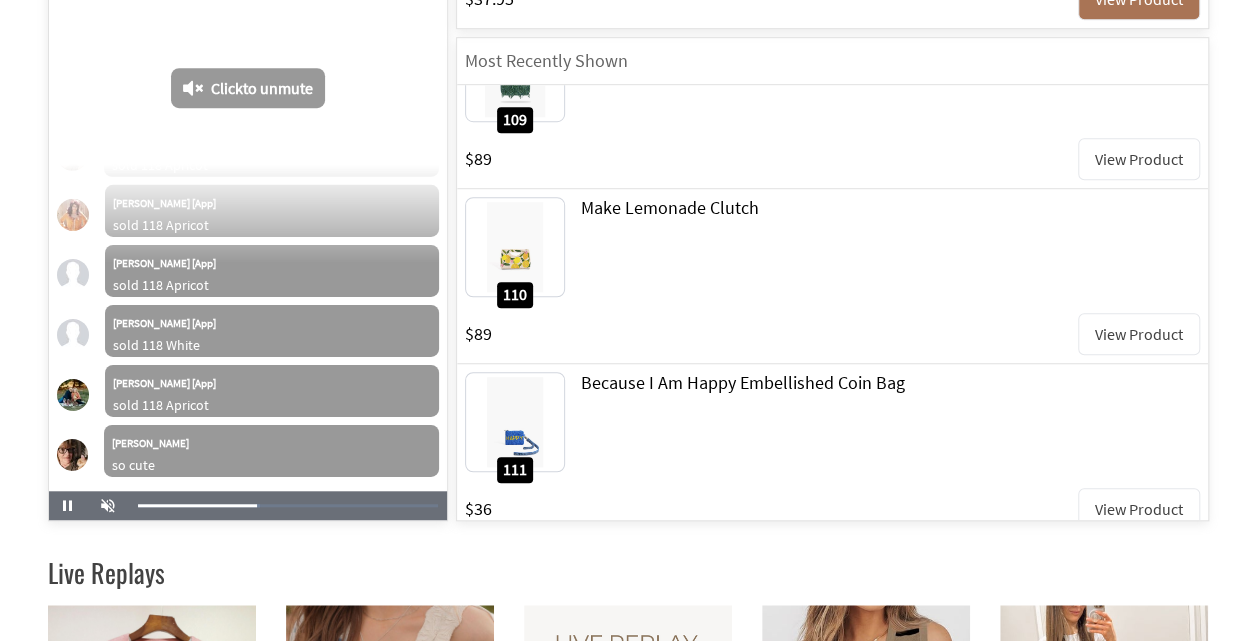 scroll, scrollTop: 1618, scrollLeft: 0, axis: vertical 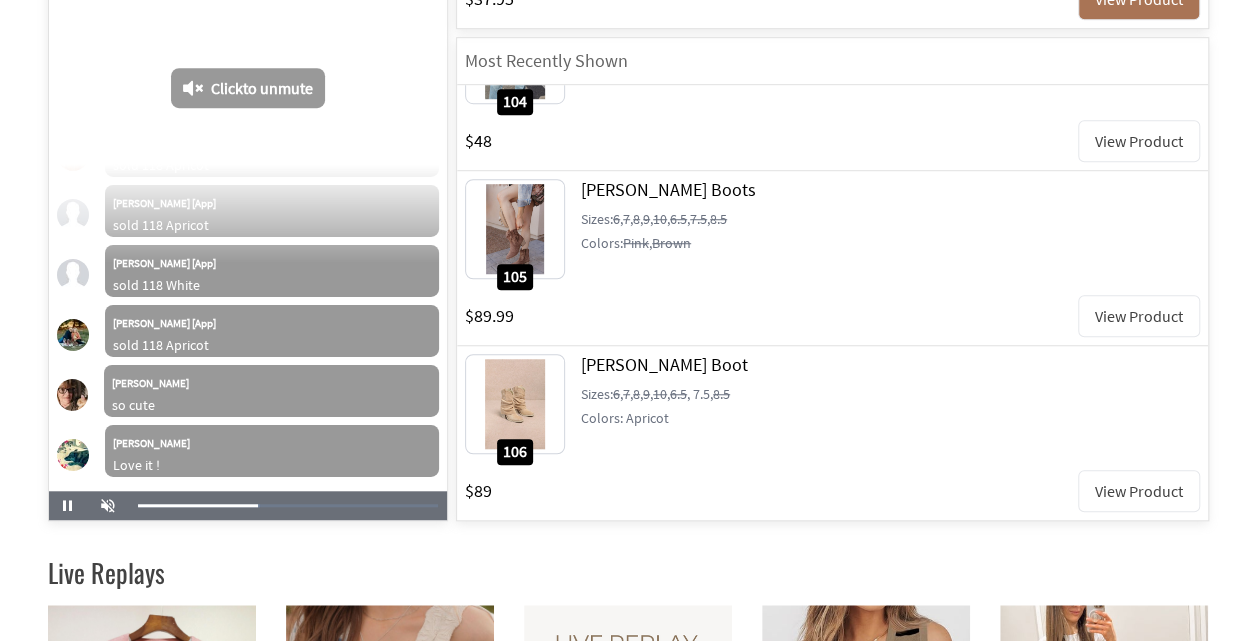 click on "View Product" at bounding box center (1139, 316) 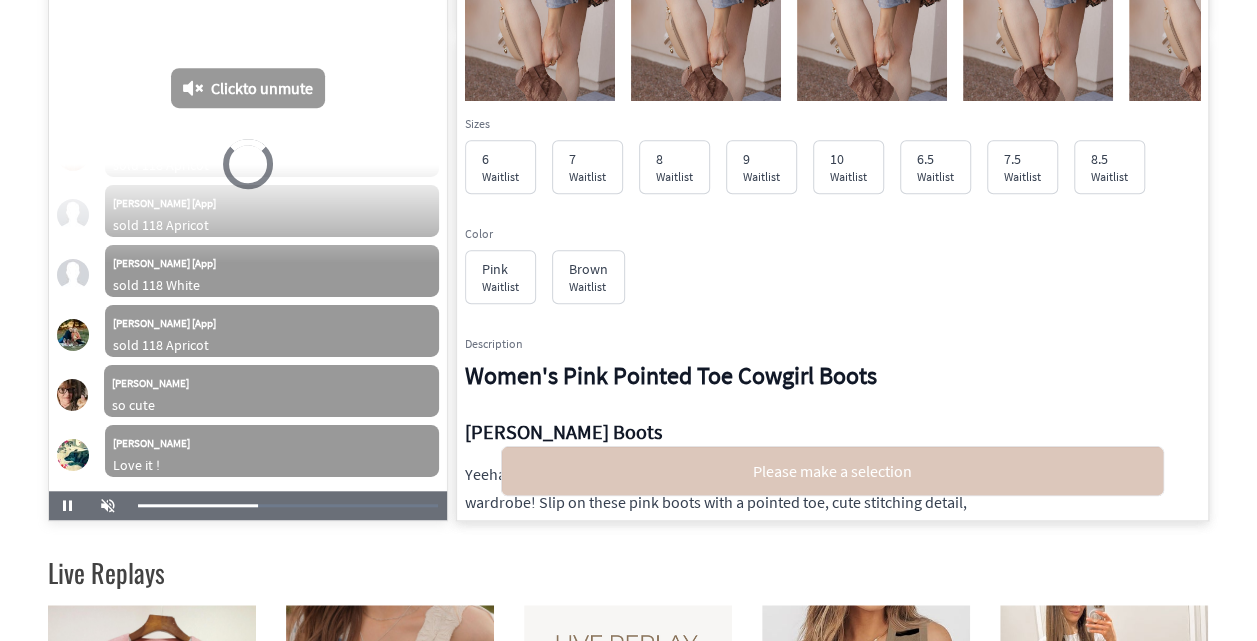 scroll, scrollTop: 9731, scrollLeft: 0, axis: vertical 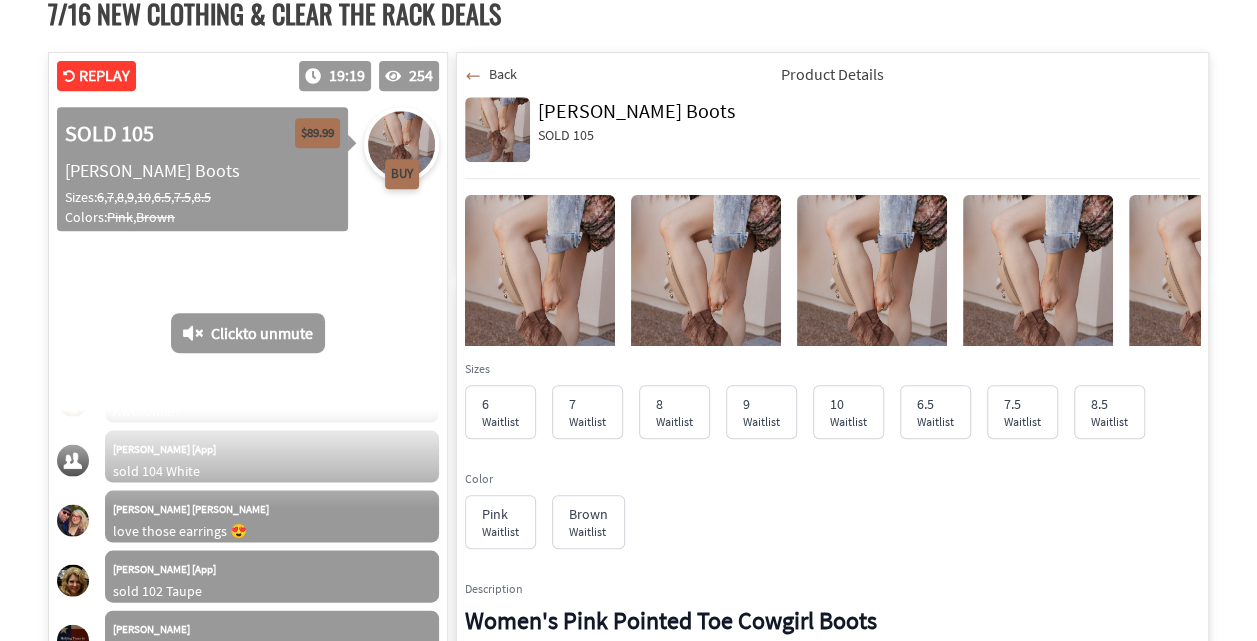 click on "Back" at bounding box center (491, 74) 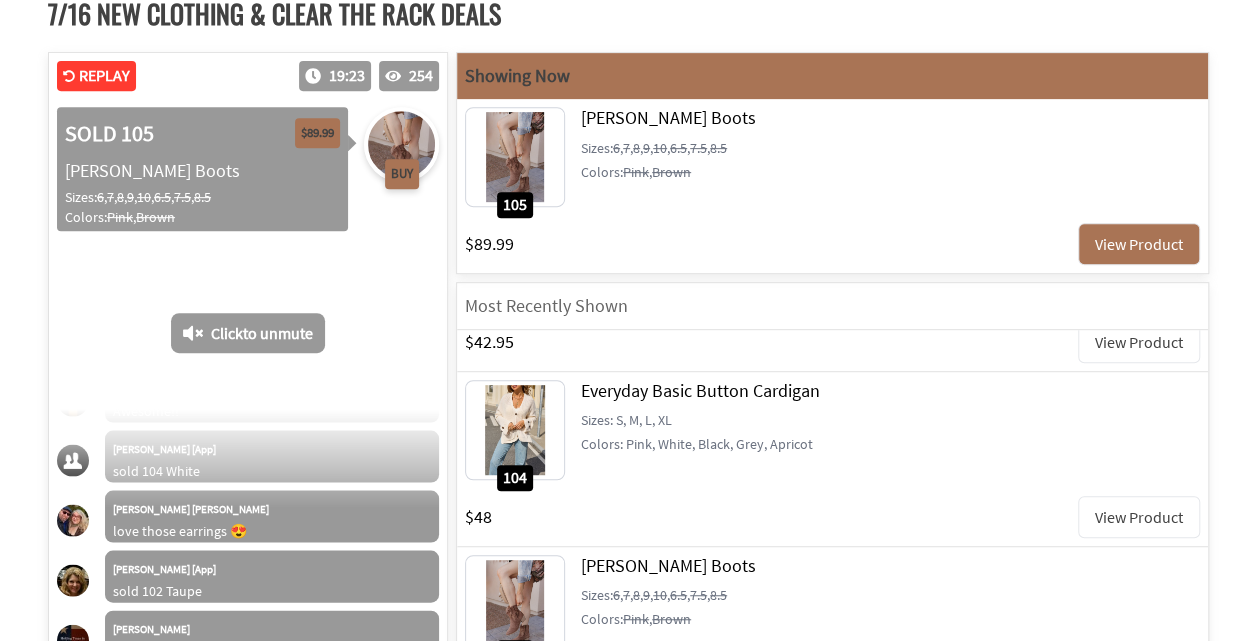 scroll, scrollTop: 798, scrollLeft: 0, axis: vertical 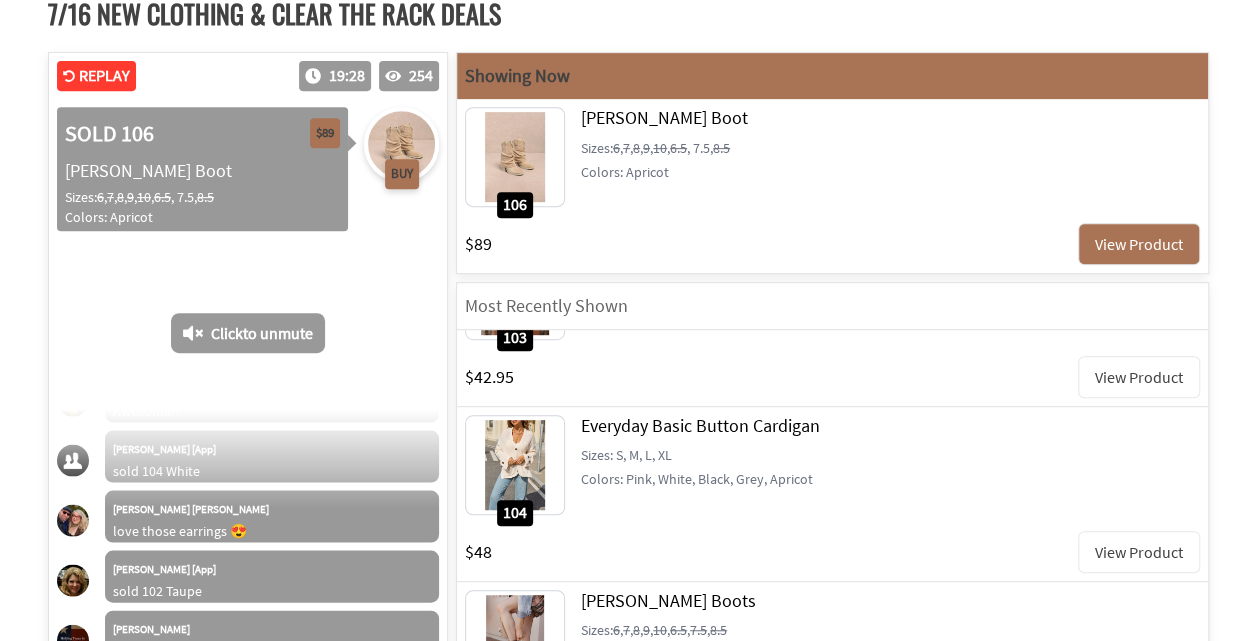 click on "View Product" at bounding box center [1139, 552] 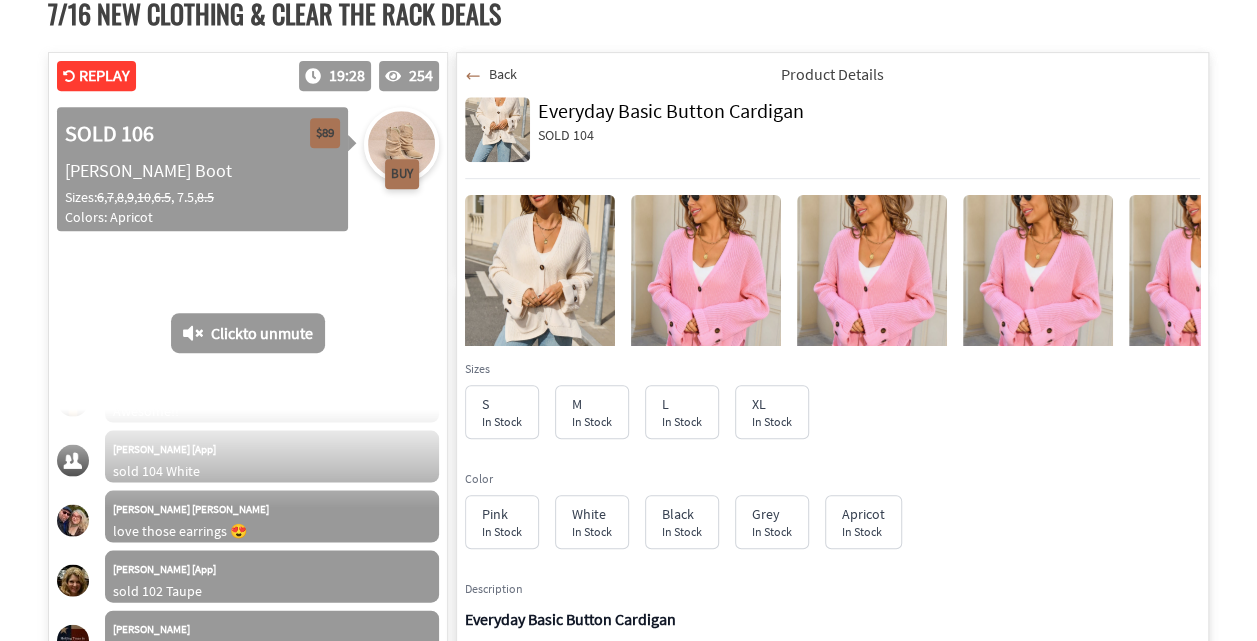 scroll, scrollTop: 8715, scrollLeft: 0, axis: vertical 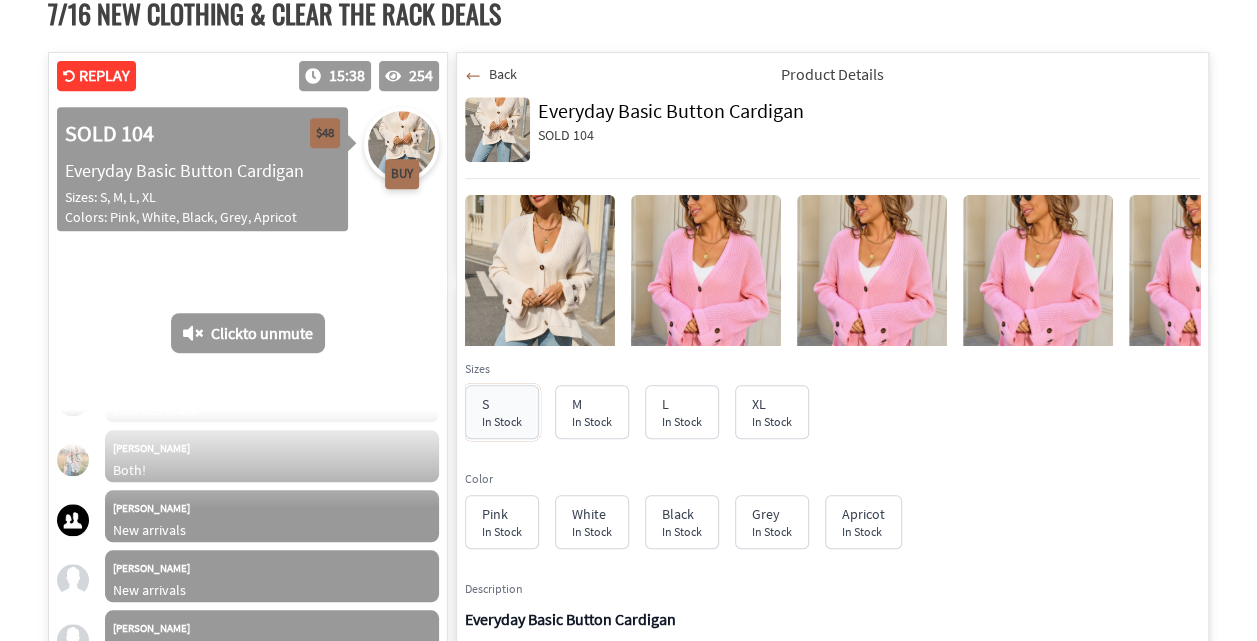 click on "In Stock" at bounding box center (502, 421) 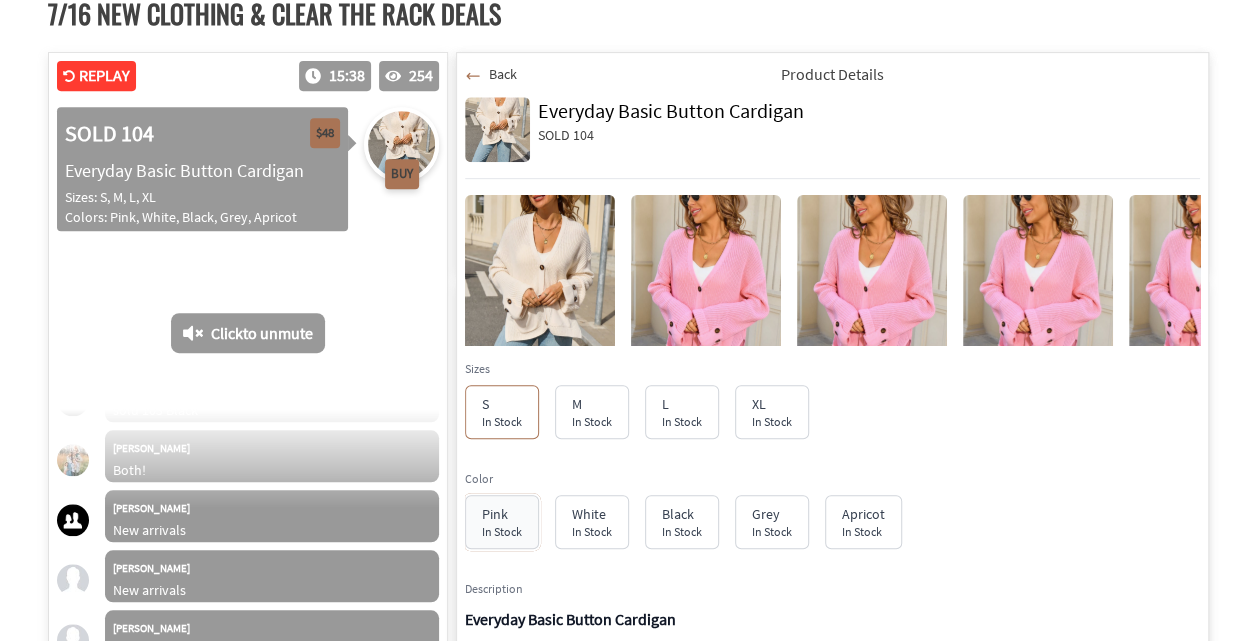 click on "In Stock" at bounding box center (502, 531) 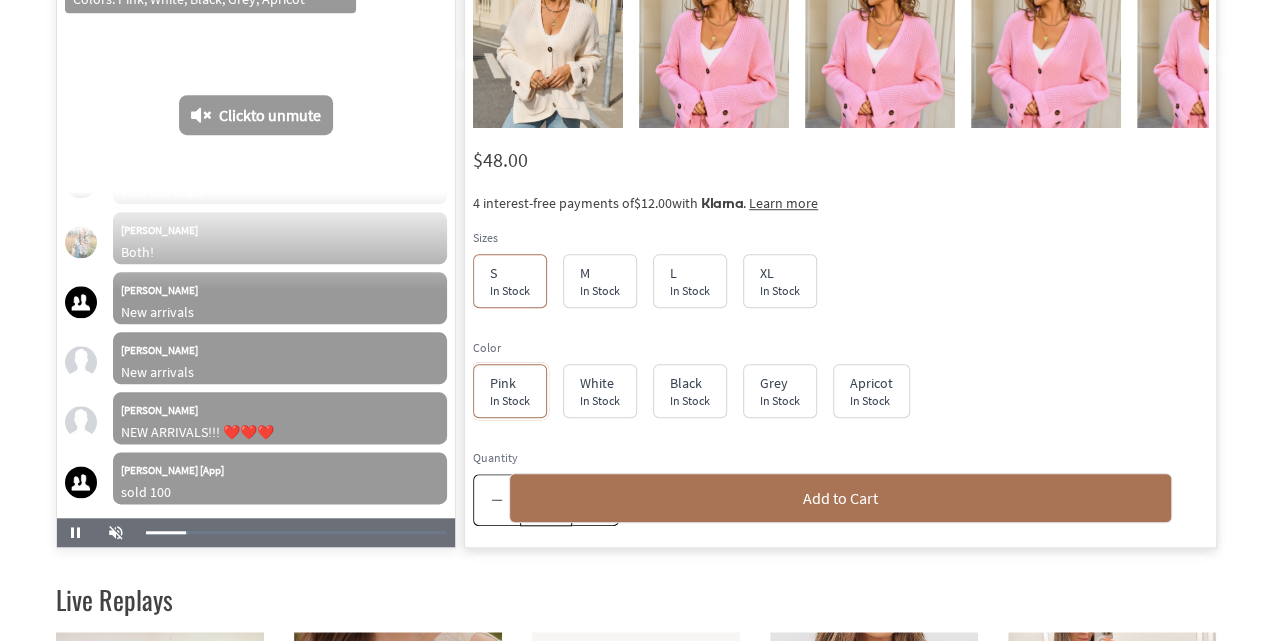 scroll, scrollTop: 608, scrollLeft: 0, axis: vertical 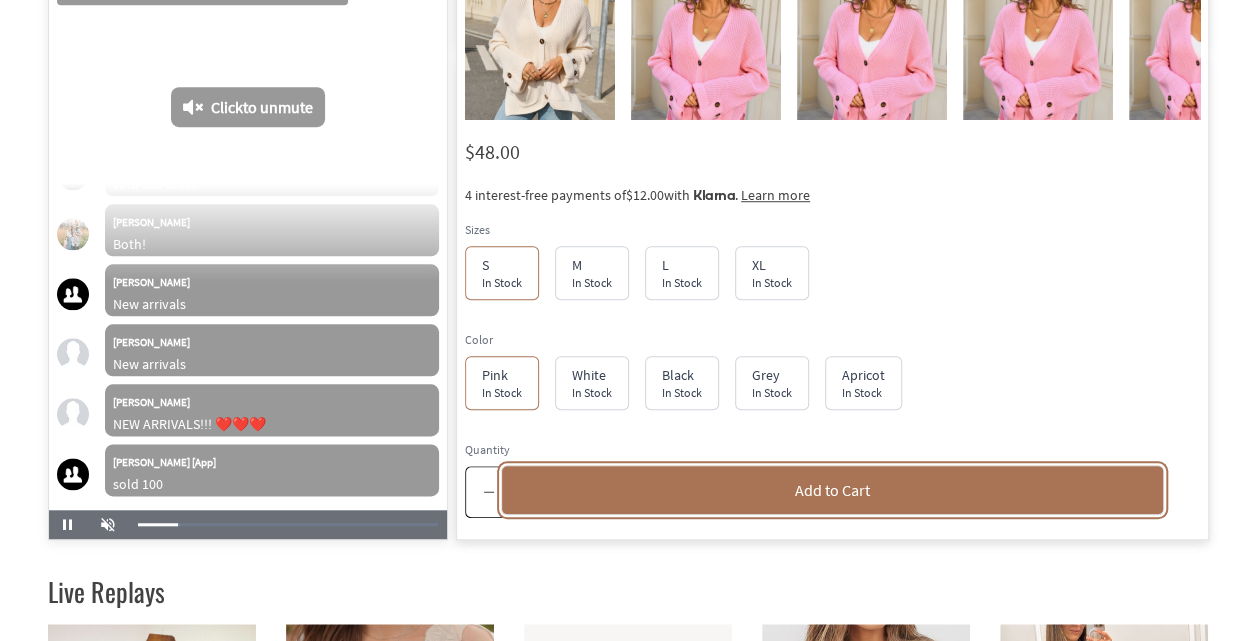 click on "Add to Cart" at bounding box center [832, 490] 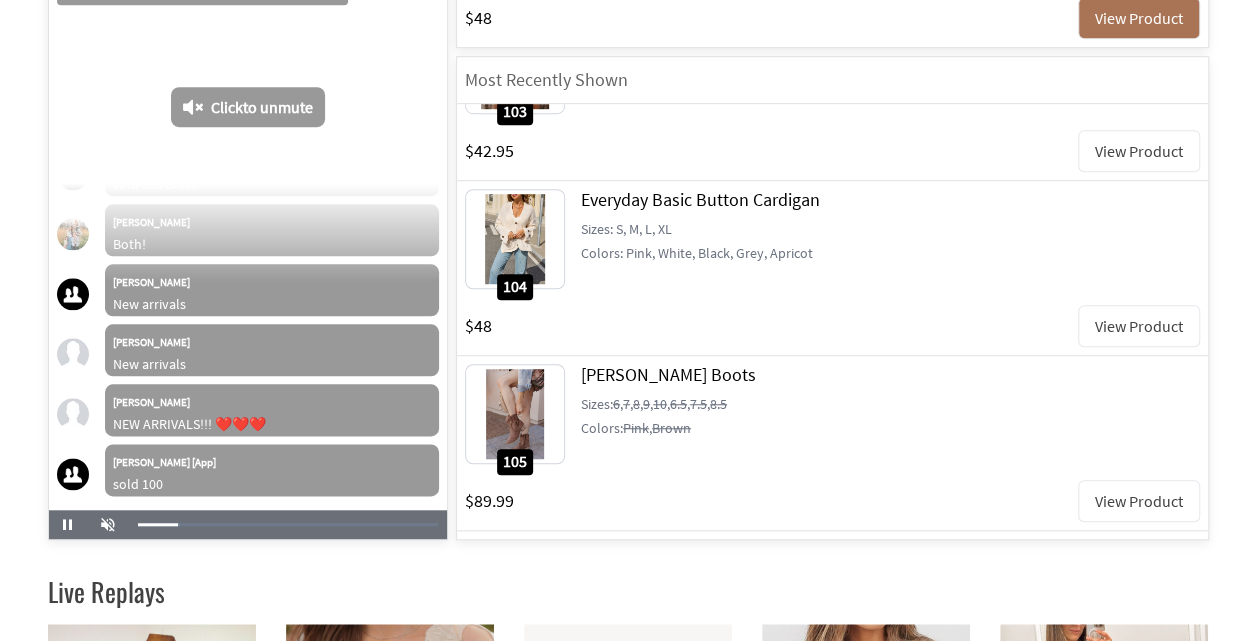 select on "412641" 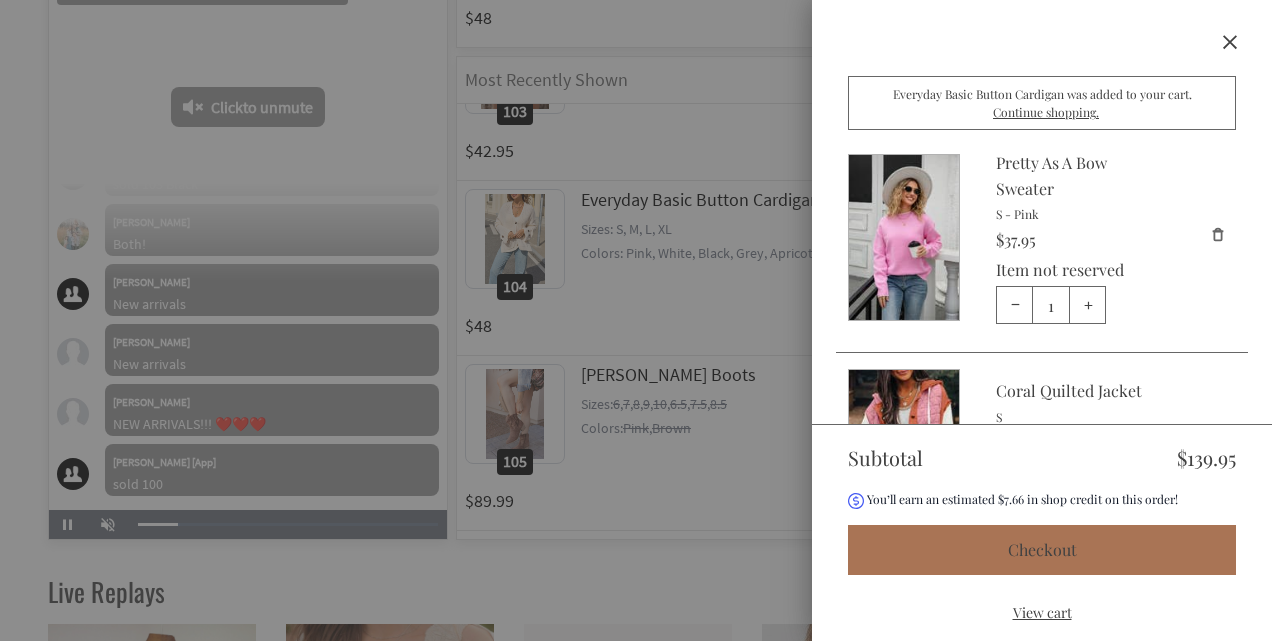 select on "412641" 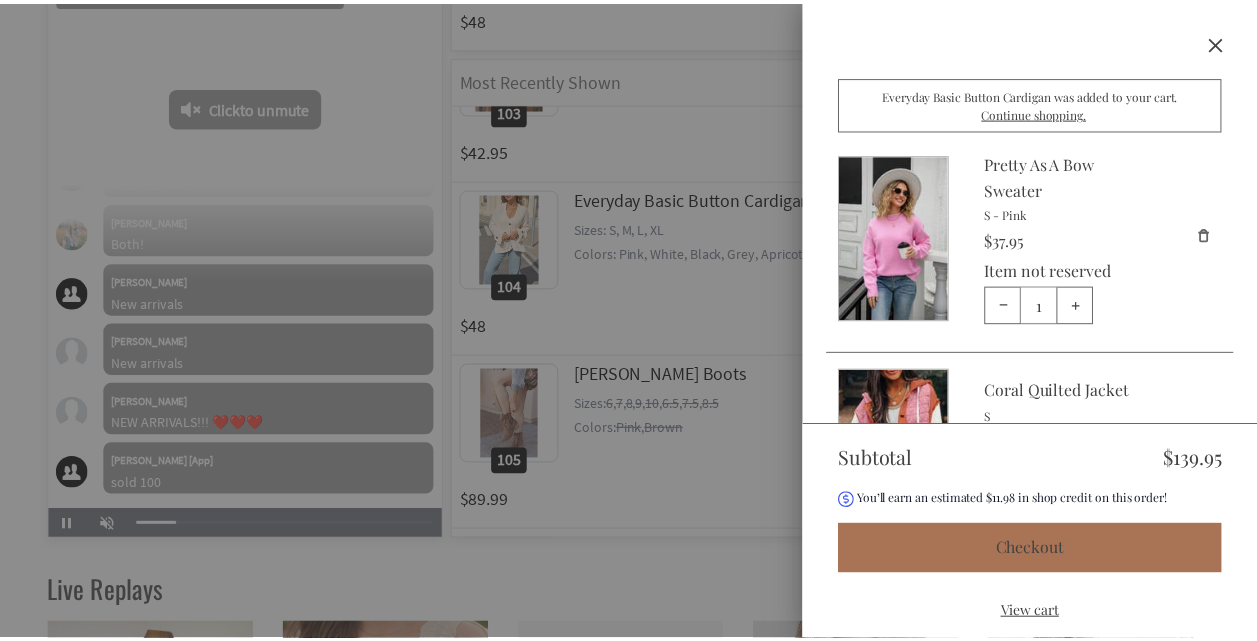 scroll, scrollTop: 8775, scrollLeft: 0, axis: vertical 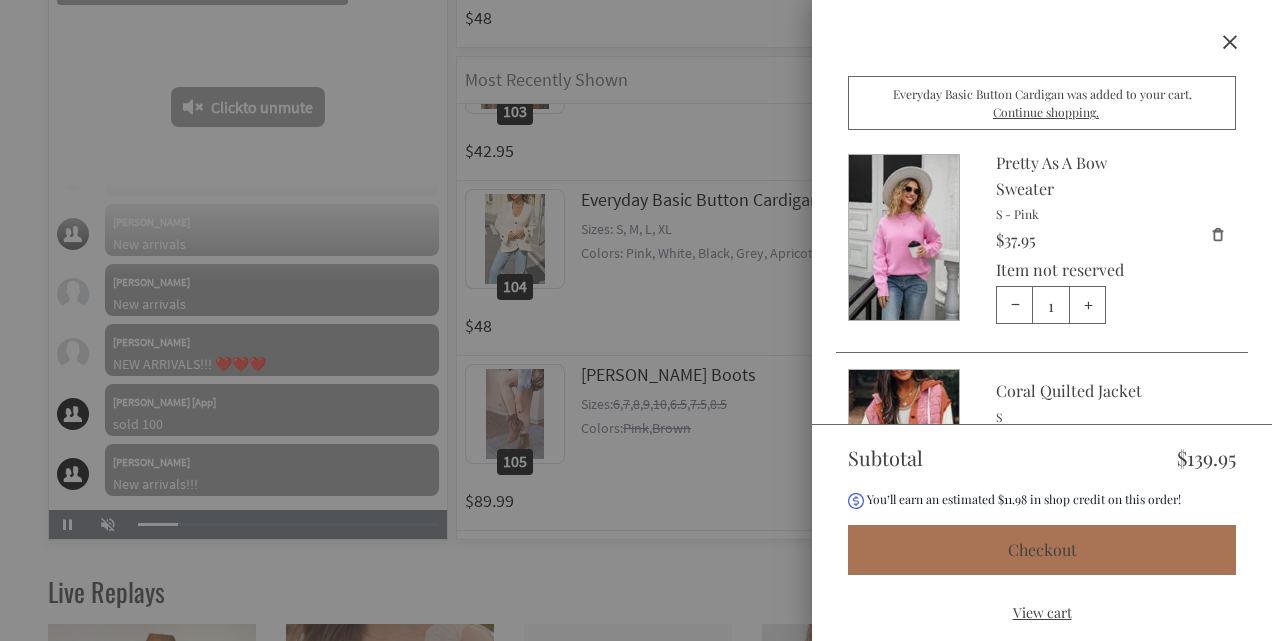 click 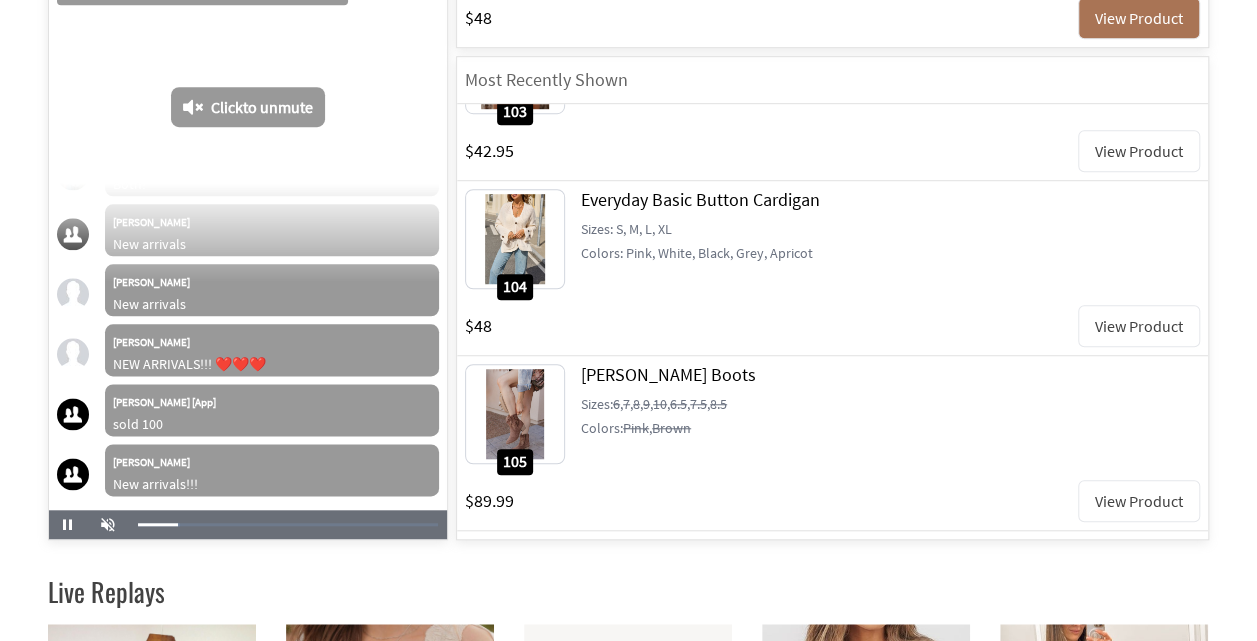 select on "412641" 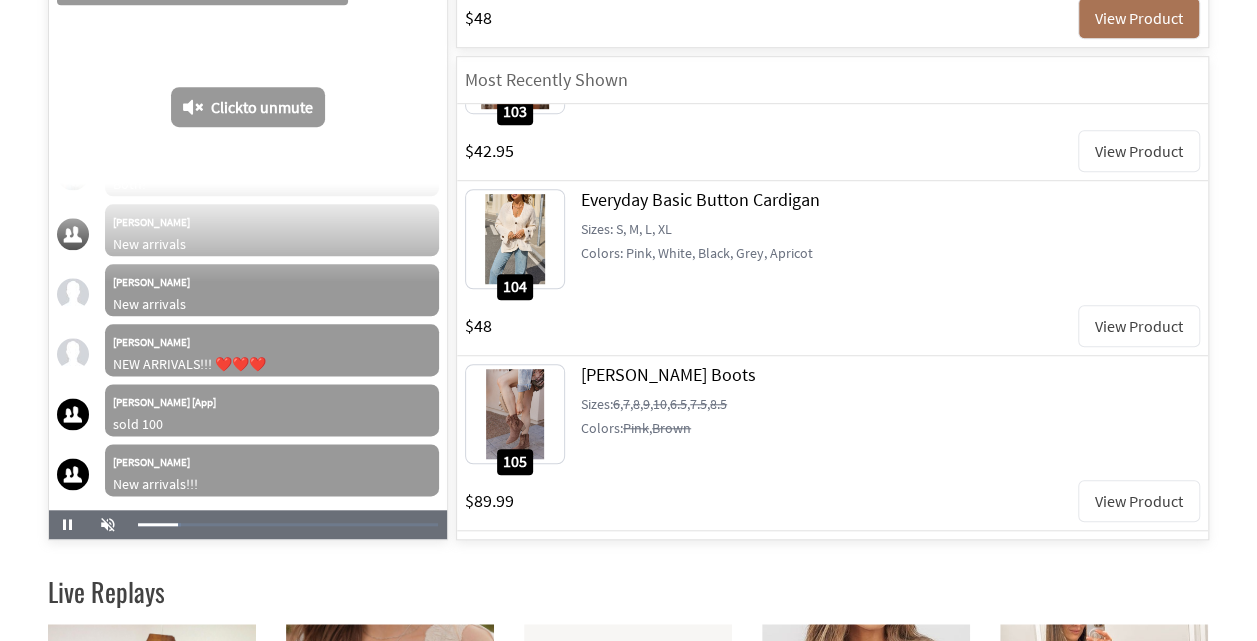 scroll, scrollTop: 8835, scrollLeft: 0, axis: vertical 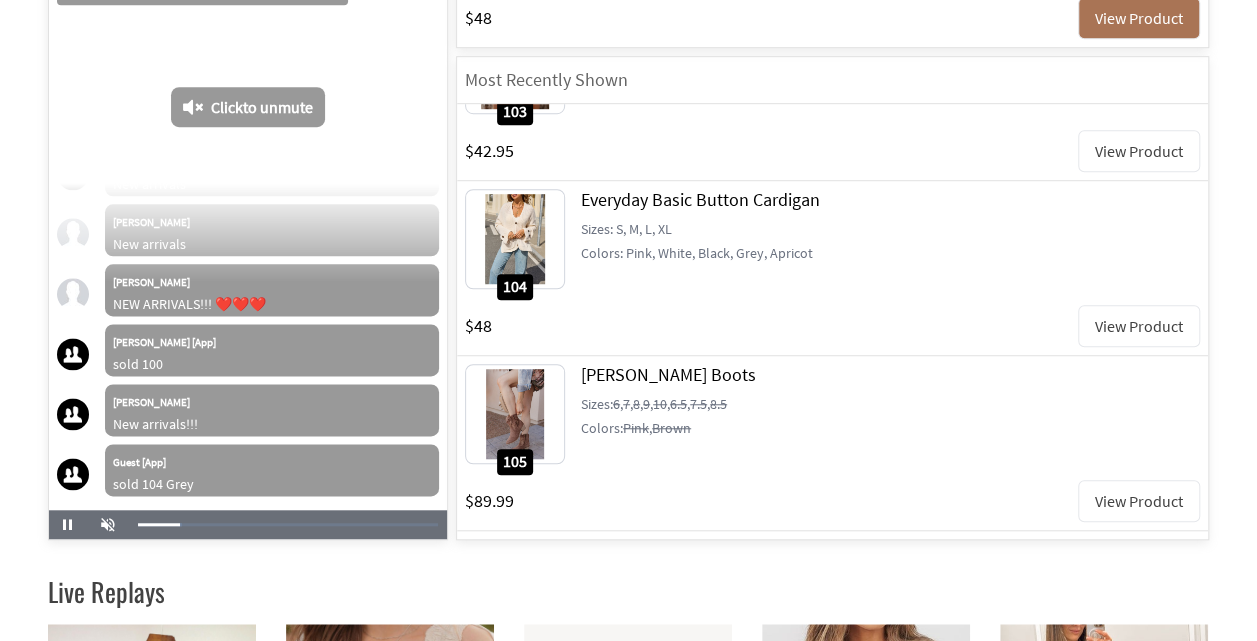 click on "View Product" at bounding box center [1139, 326] 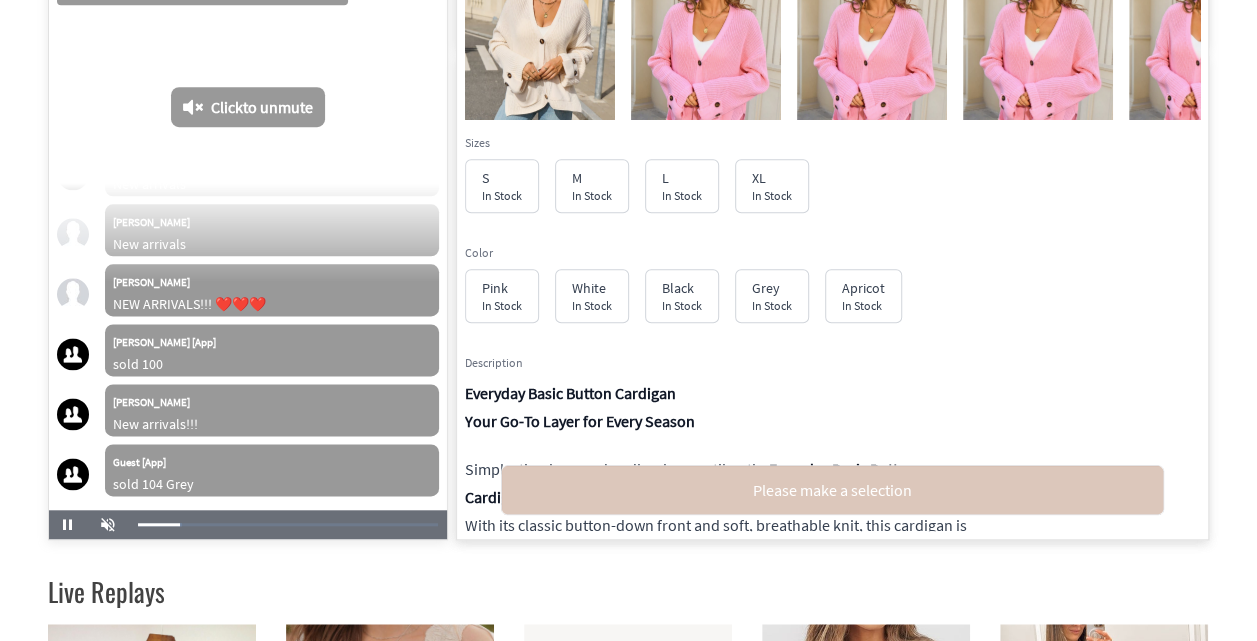 scroll, scrollTop: 8991, scrollLeft: 0, axis: vertical 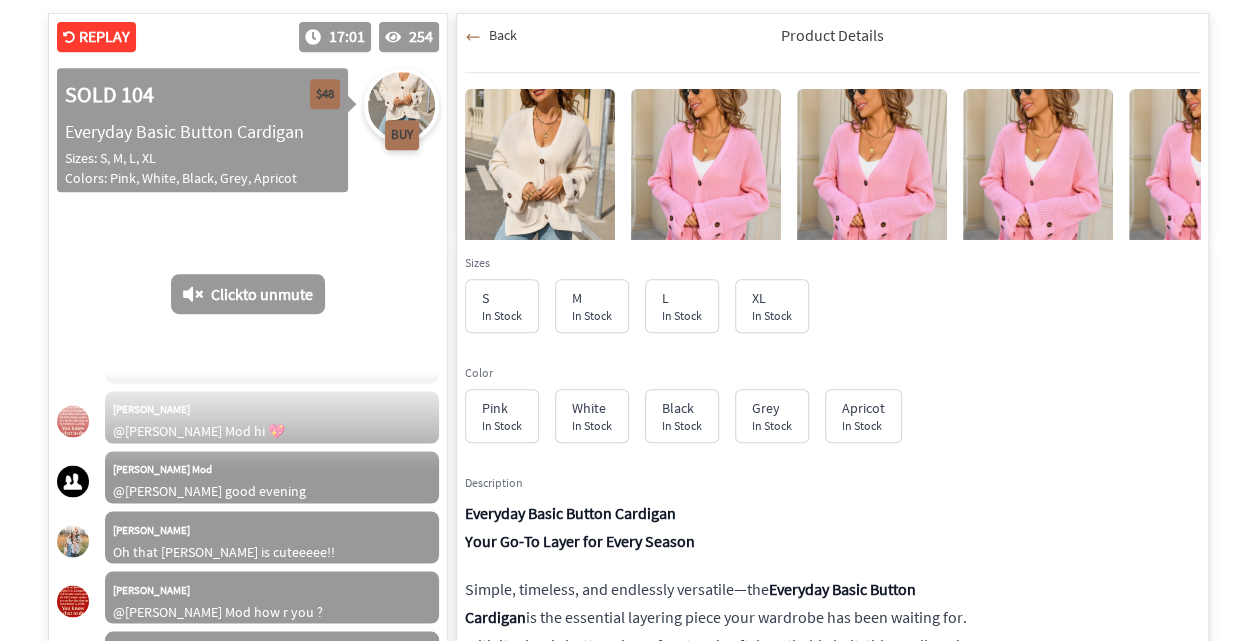 click at bounding box center (706, 201) 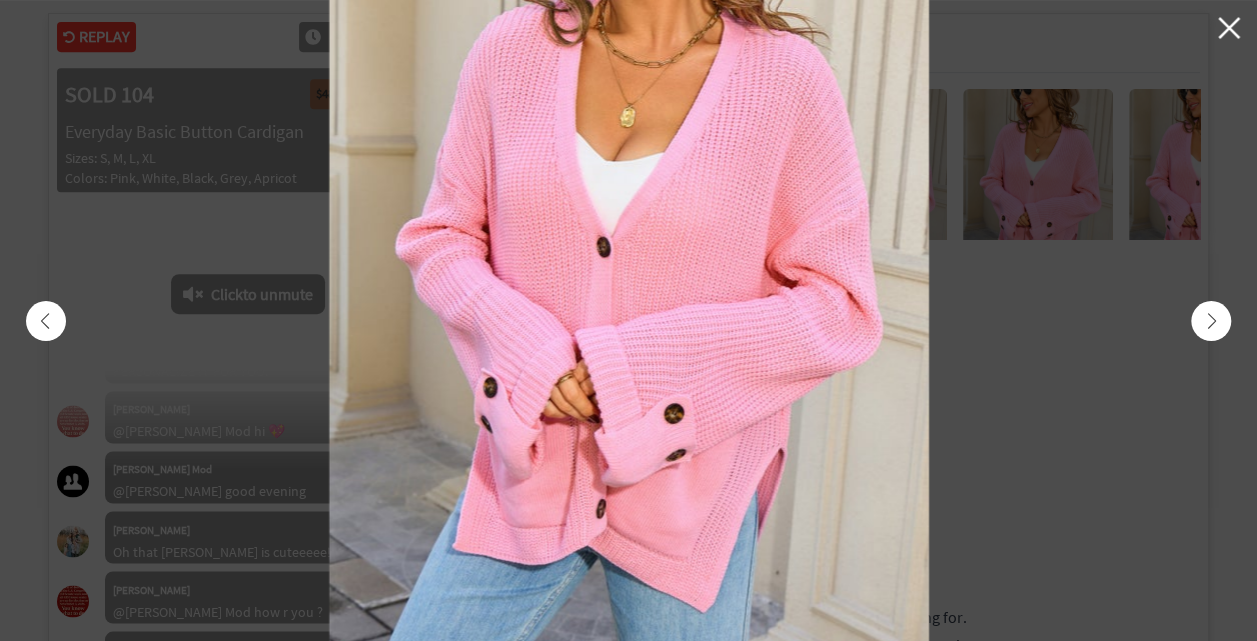 click 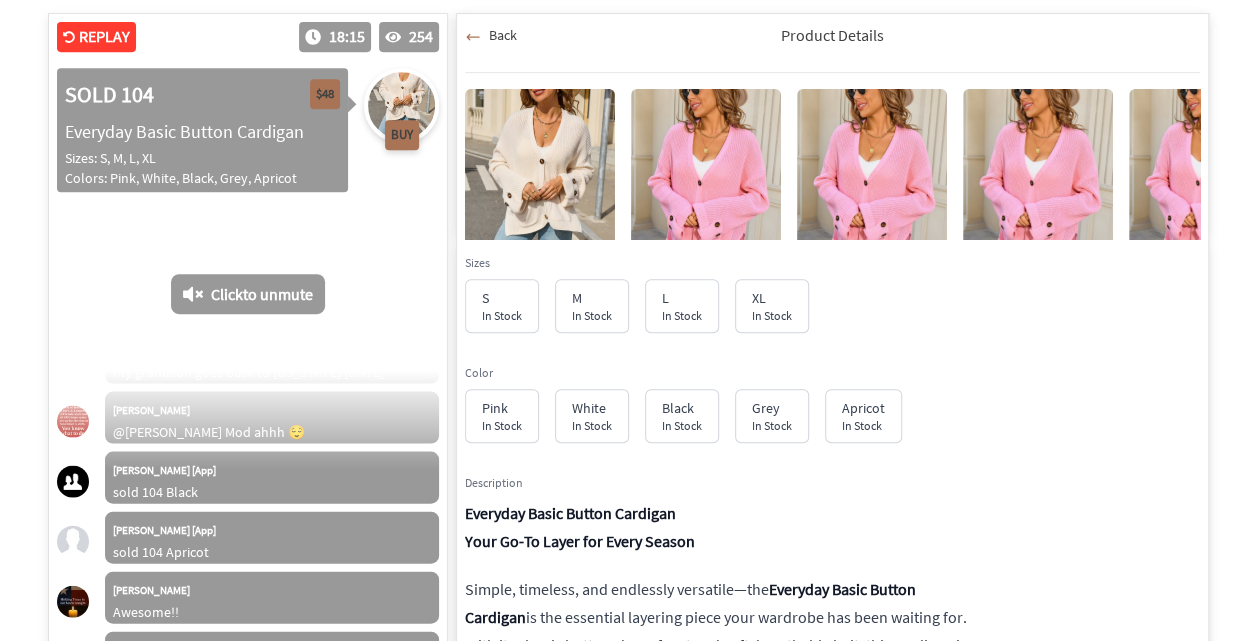 scroll, scrollTop: 9847, scrollLeft: 0, axis: vertical 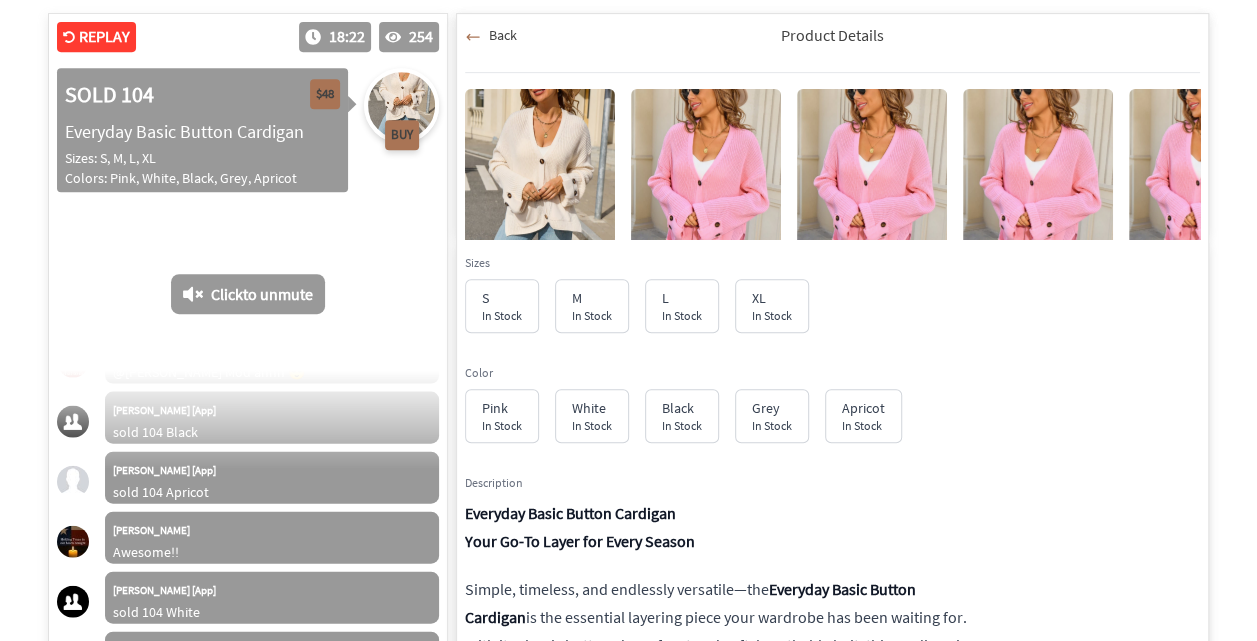 click on "Back" at bounding box center [503, 35] 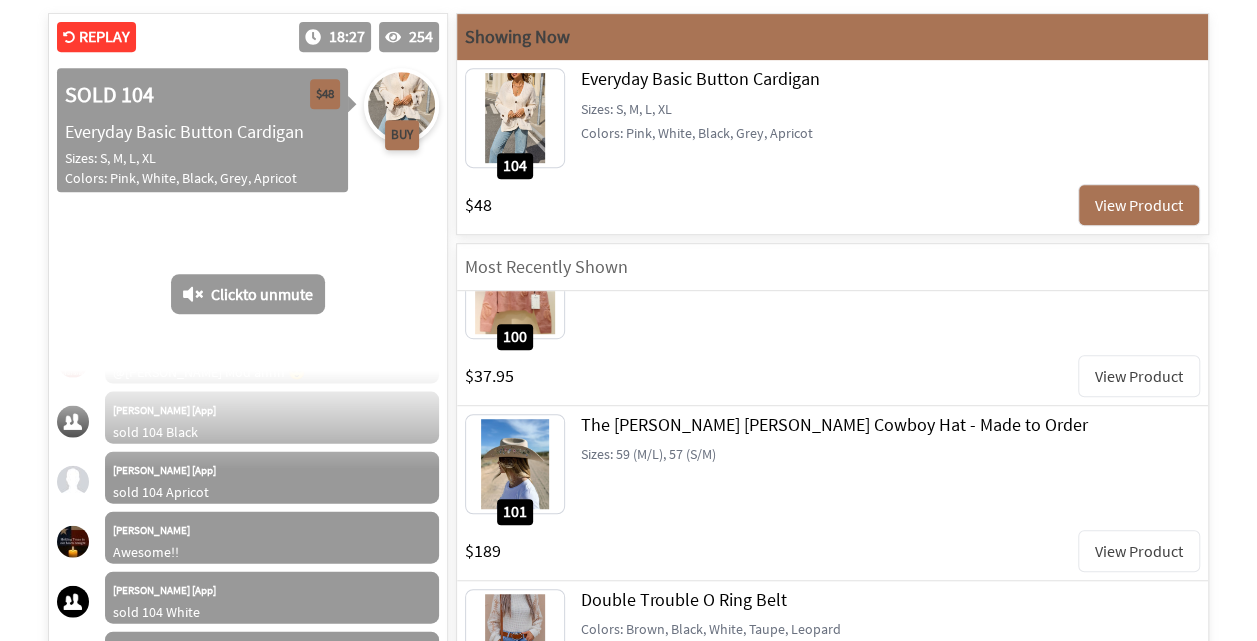 scroll, scrollTop: 0, scrollLeft: 0, axis: both 